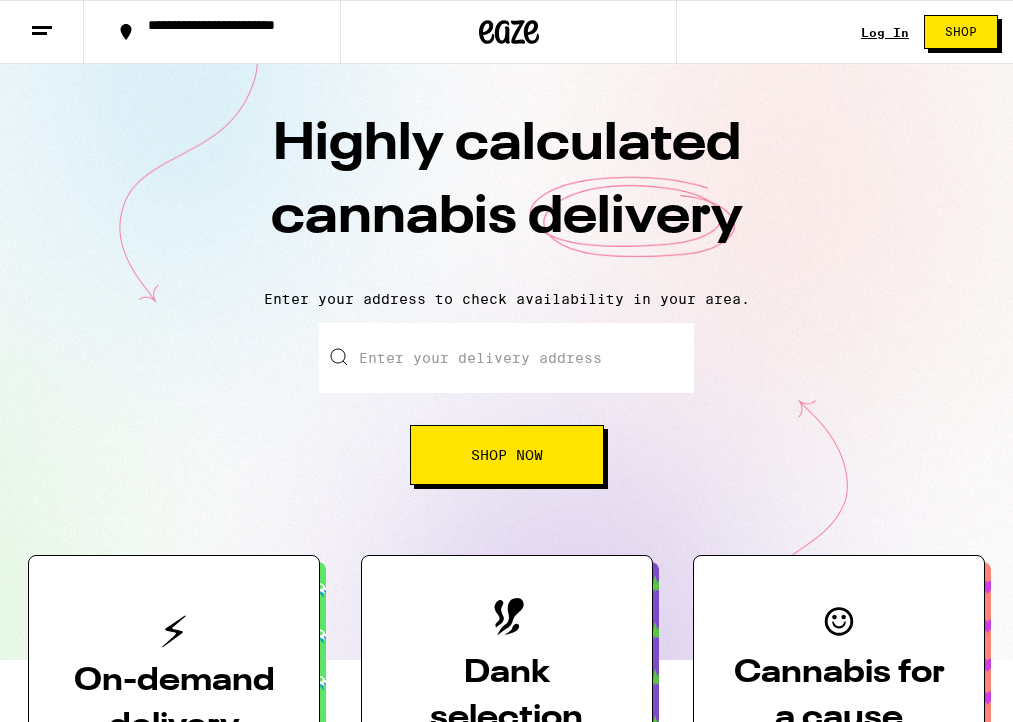 scroll, scrollTop: 0, scrollLeft: 0, axis: both 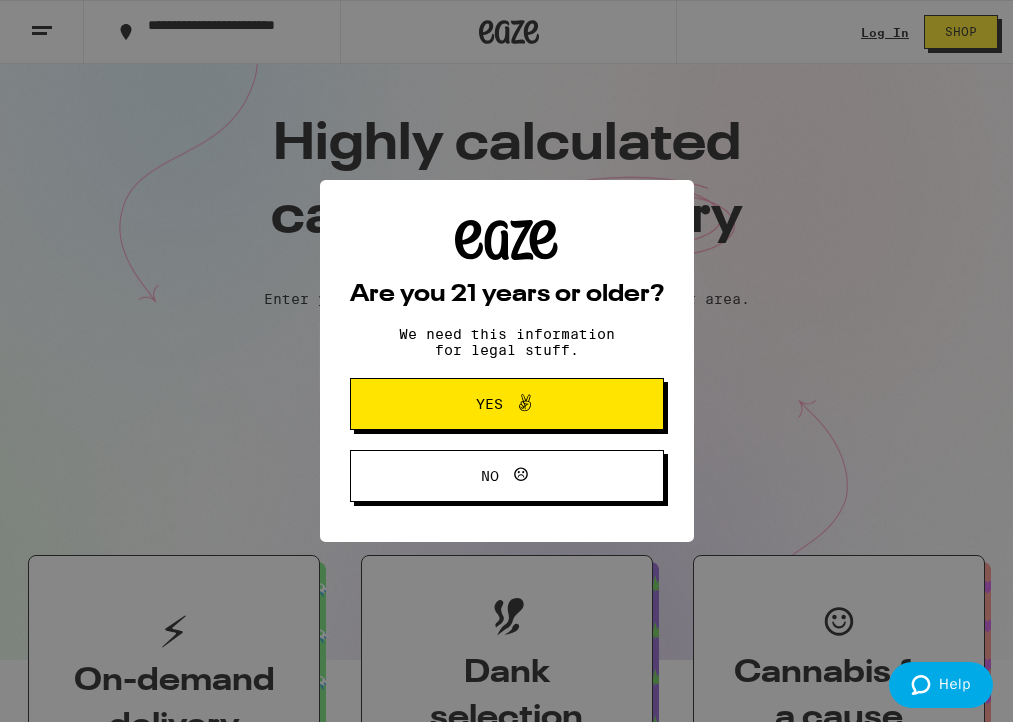 click on "Yes" at bounding box center [507, 404] 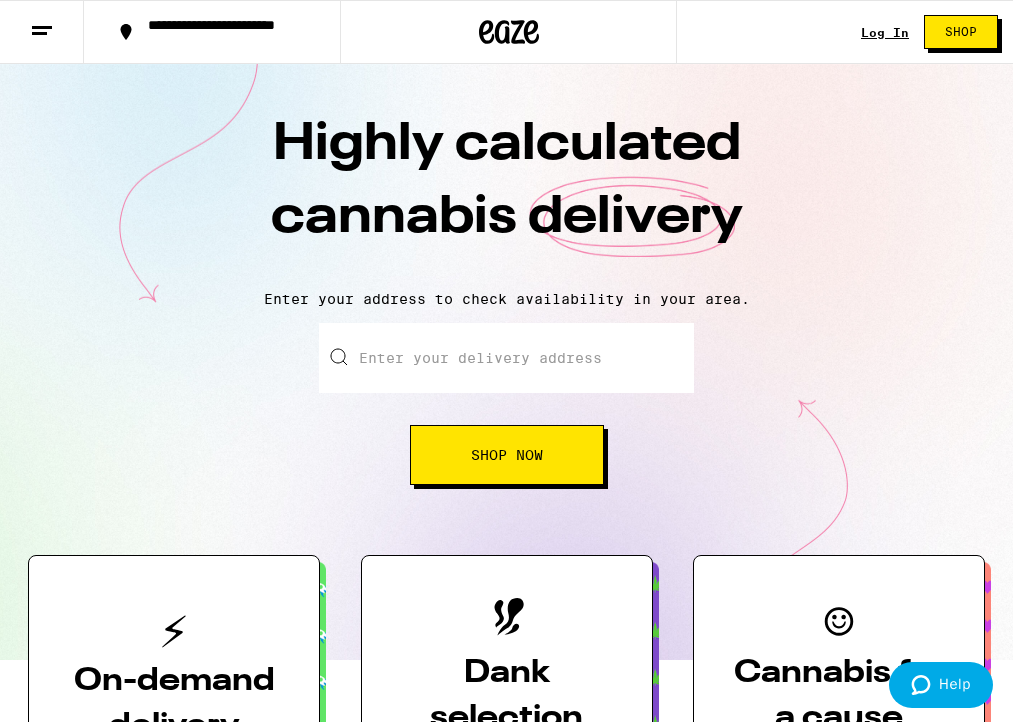 click on "Enter your delivery address" at bounding box center (506, 358) 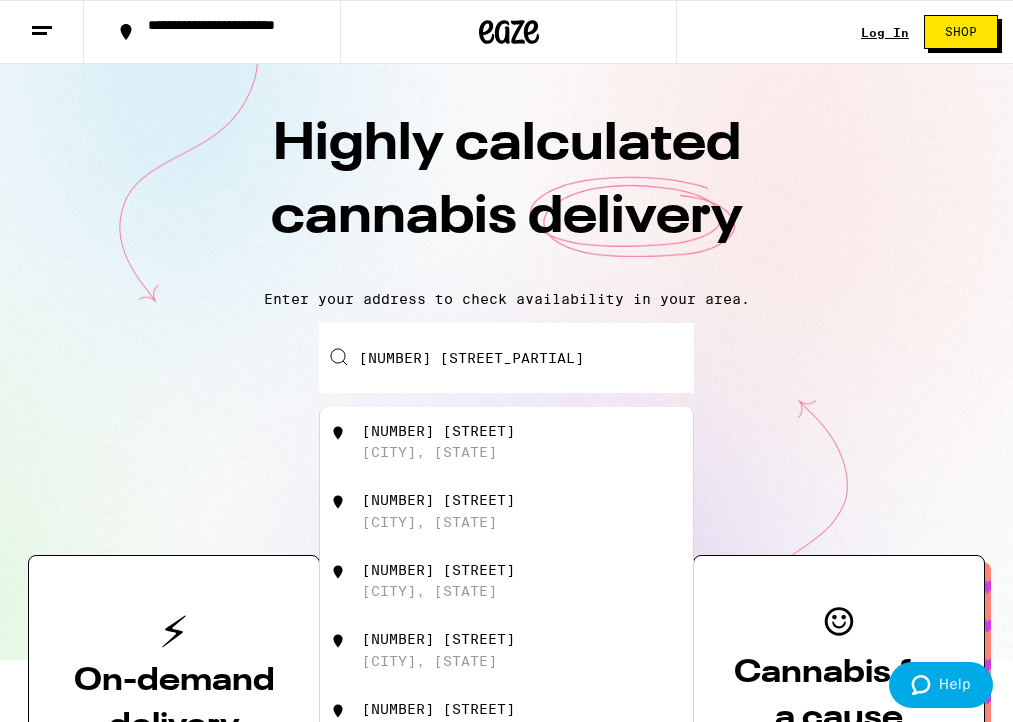 click on "[NUMBER] [STREET] [CITY], [STATE]" at bounding box center (506, 442) 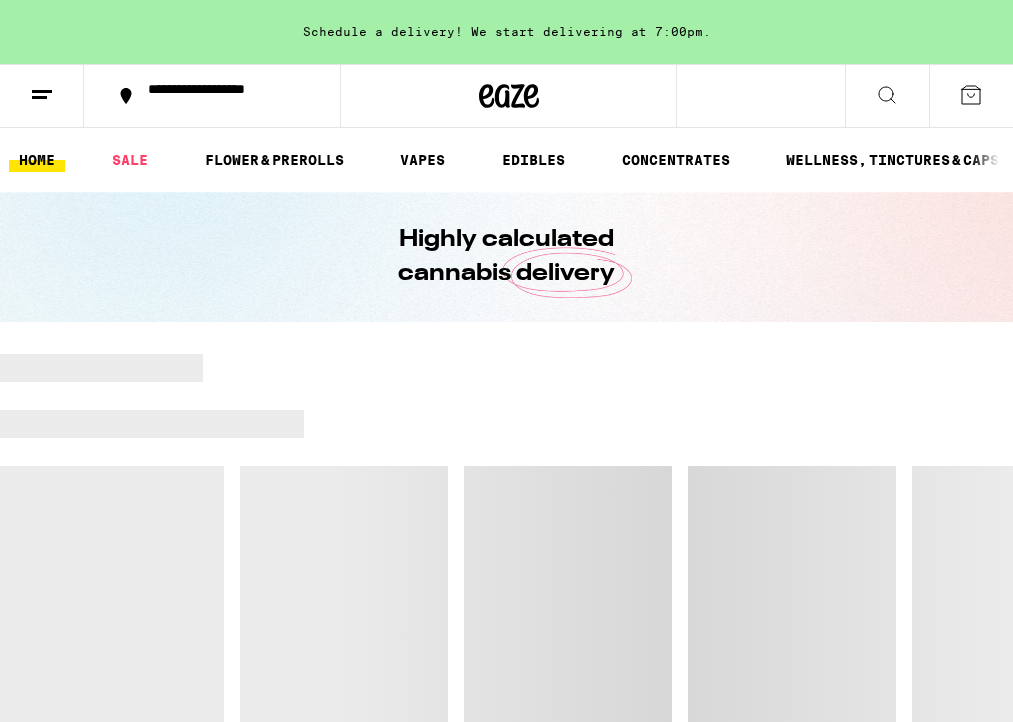 scroll, scrollTop: 136, scrollLeft: 0, axis: vertical 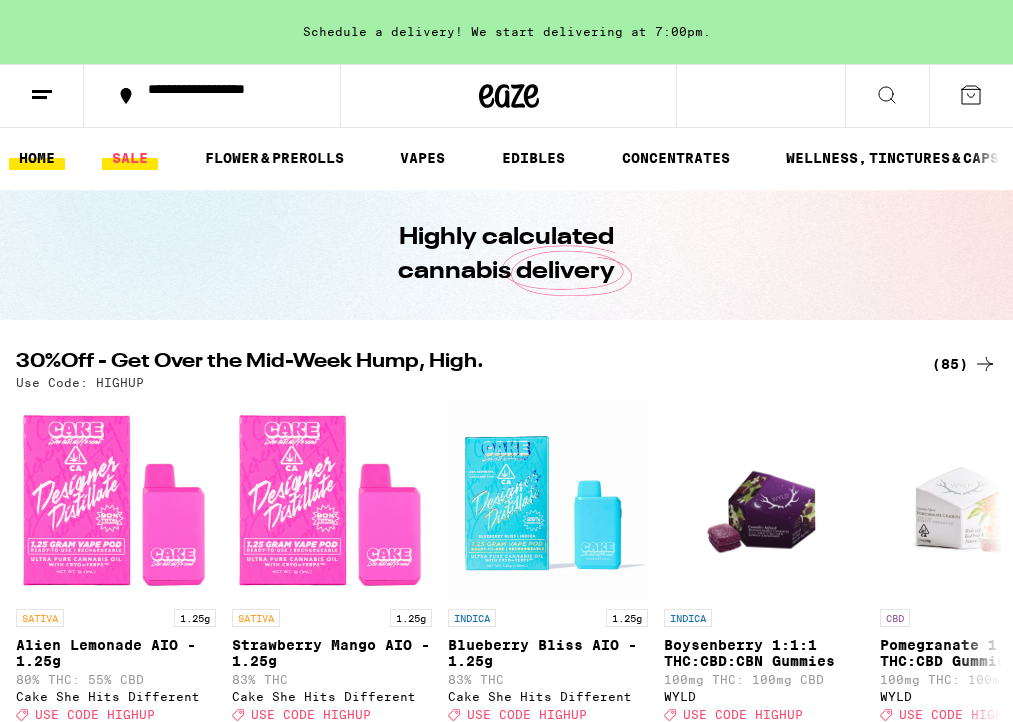 click on "SALE" at bounding box center [130, 158] 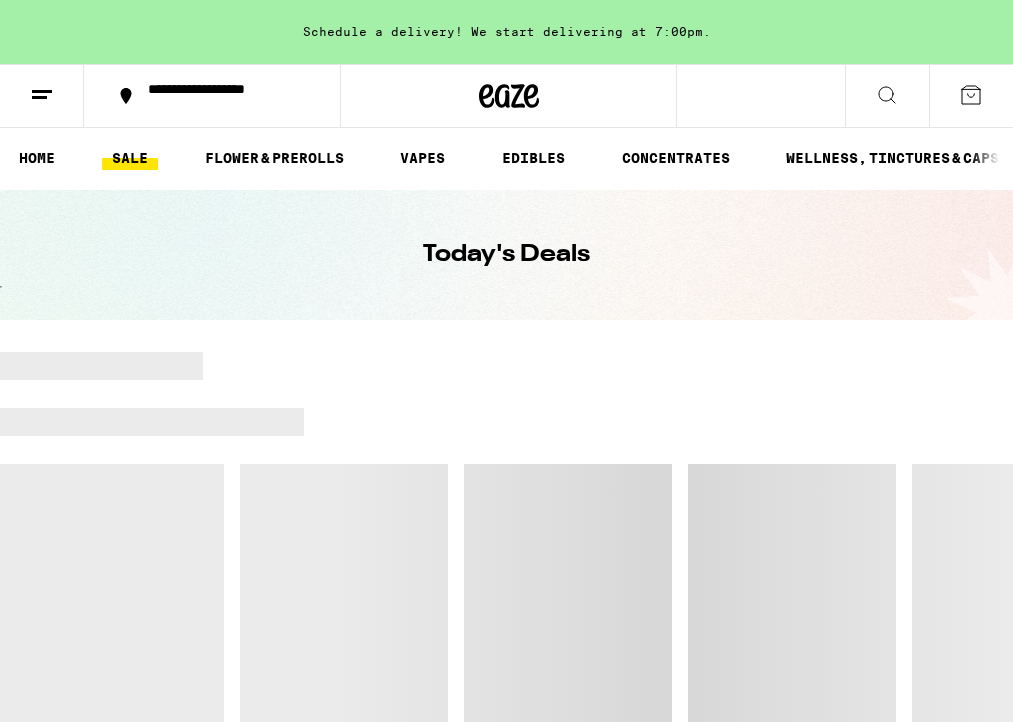 scroll, scrollTop: 0, scrollLeft: 0, axis: both 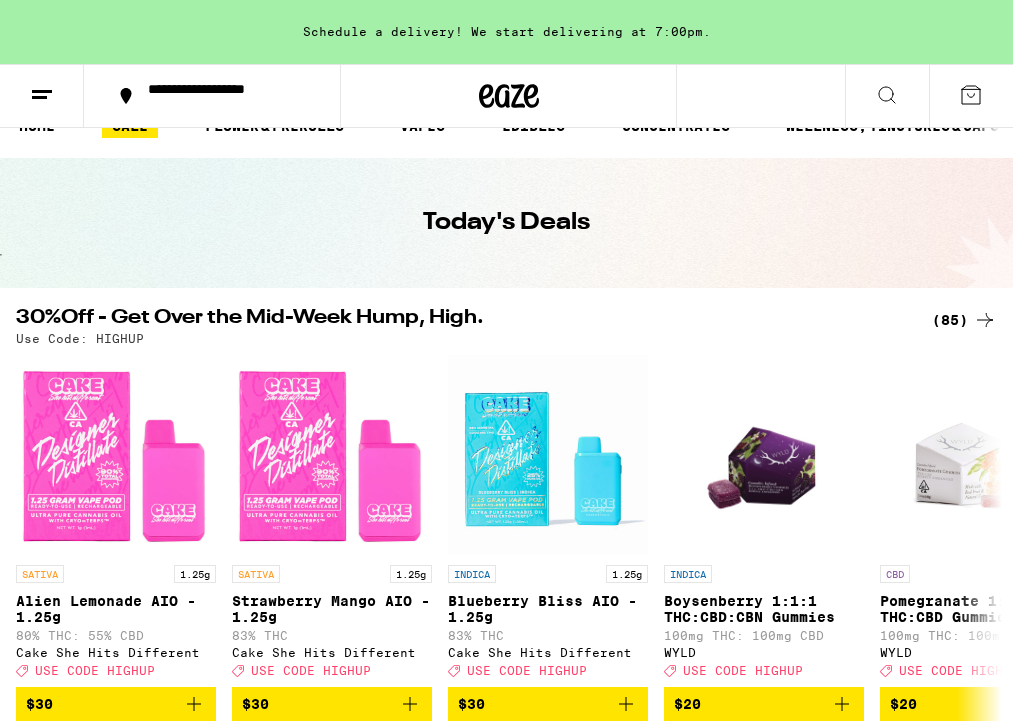 click on "(85)" at bounding box center [964, 320] 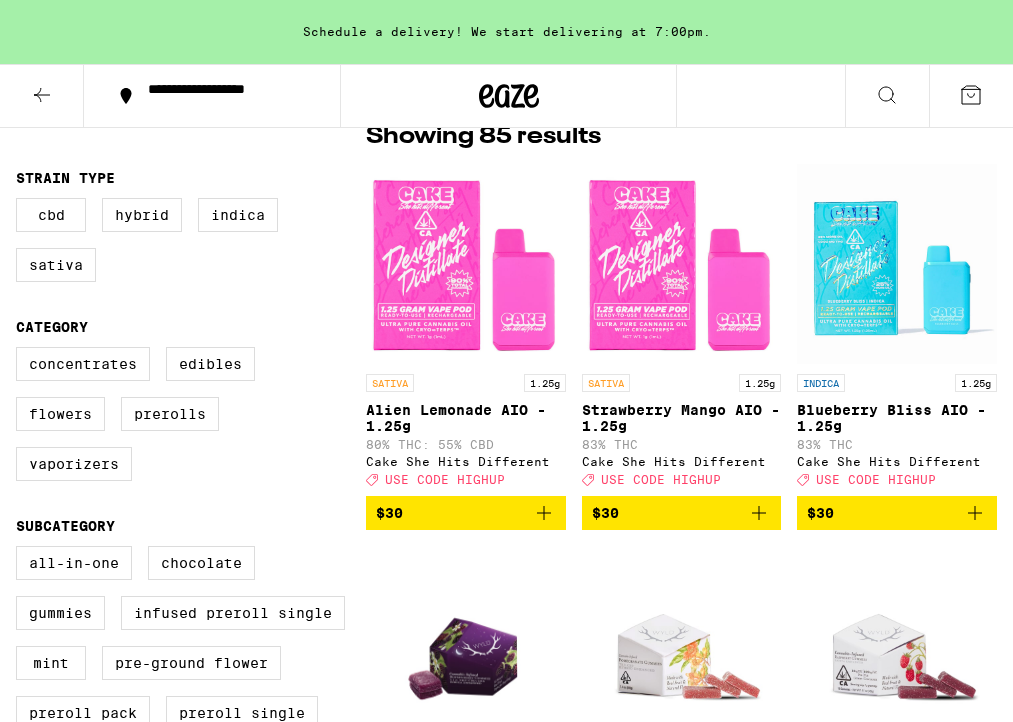 scroll, scrollTop: 212, scrollLeft: 0, axis: vertical 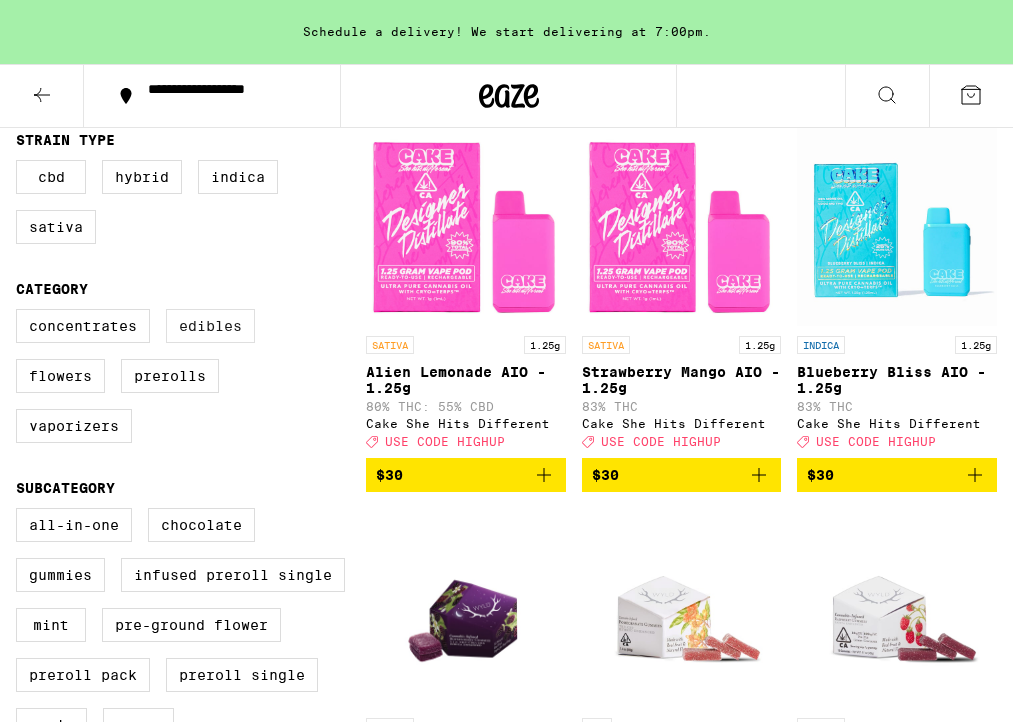 click on "Edibles" at bounding box center (210, 326) 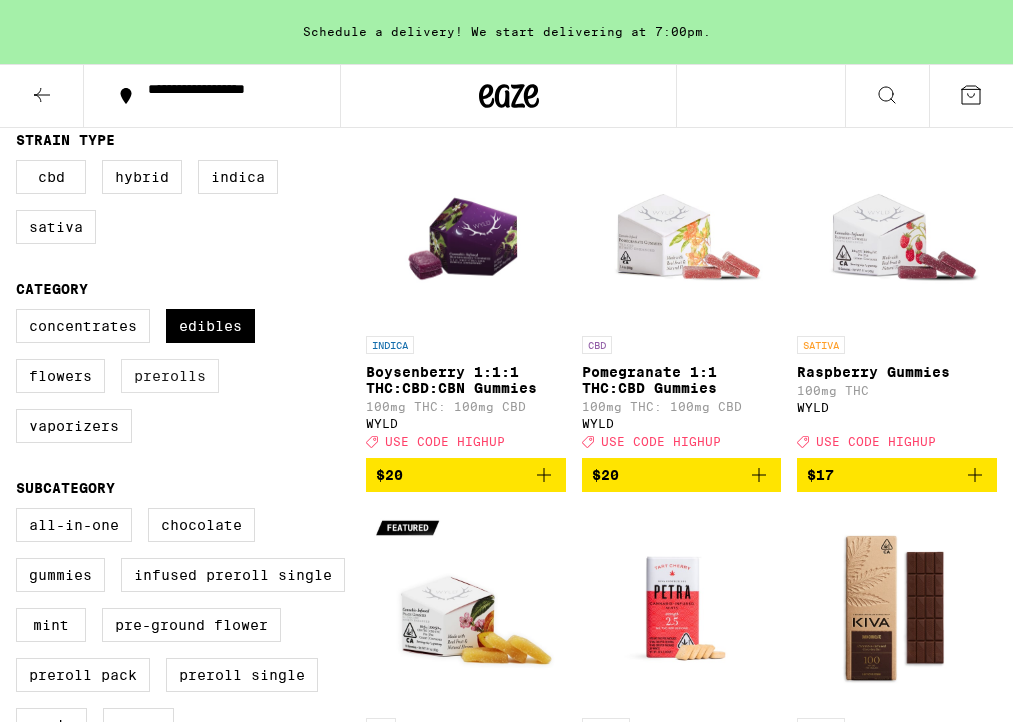 click on "Prerolls" at bounding box center (170, 376) 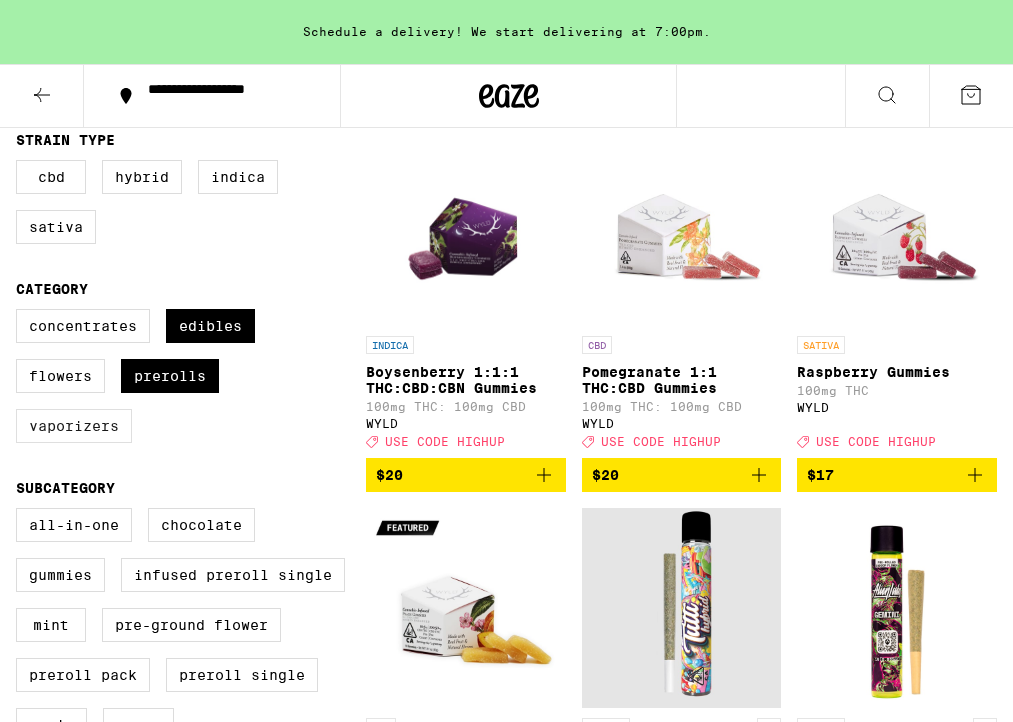click on "Vaporizers" at bounding box center [74, 426] 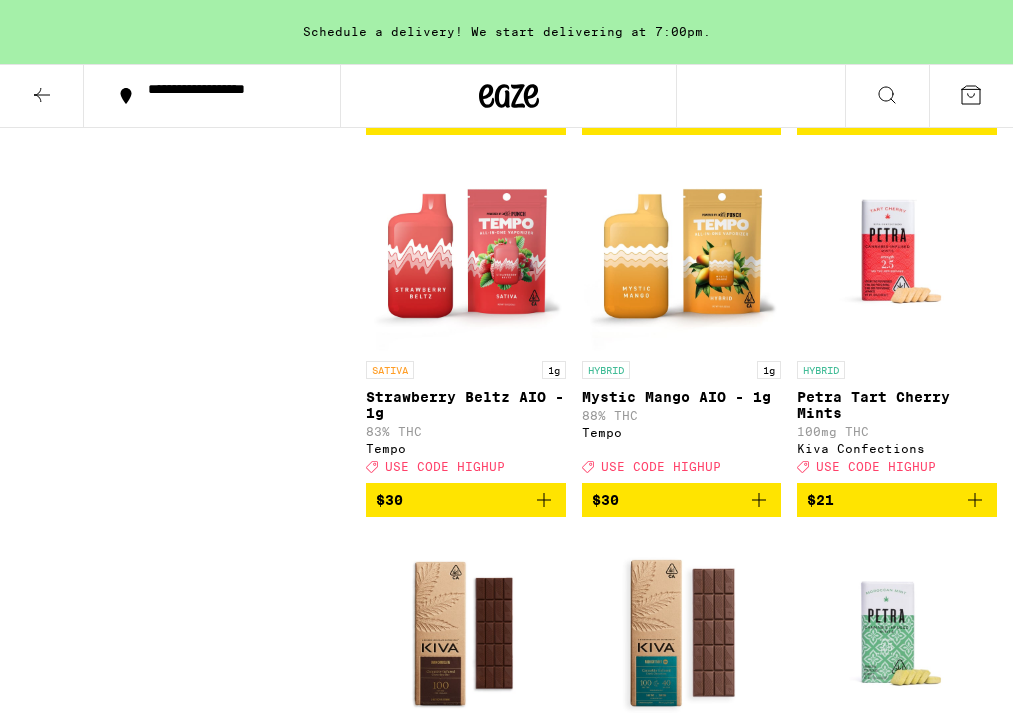 scroll, scrollTop: 1718, scrollLeft: 0, axis: vertical 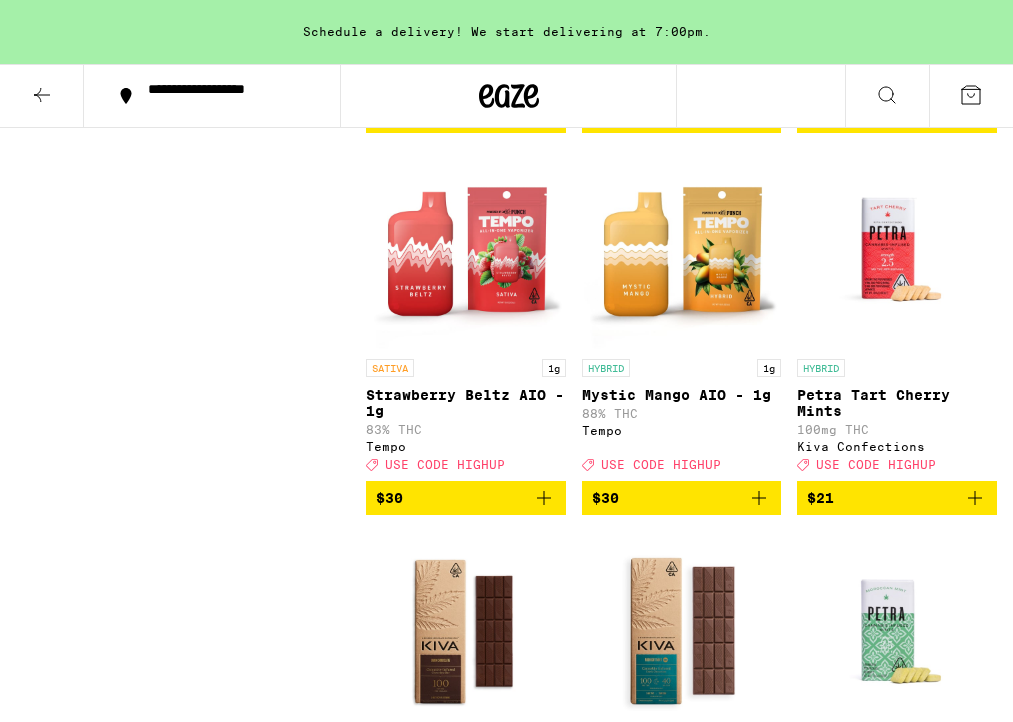 click 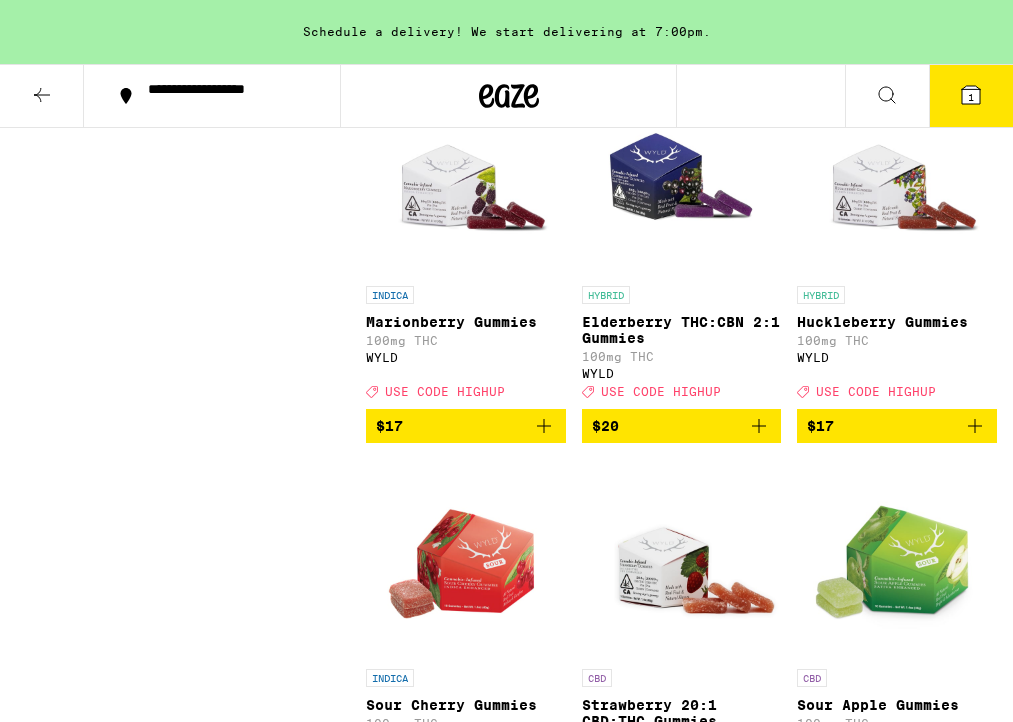 scroll, scrollTop: 5195, scrollLeft: 0, axis: vertical 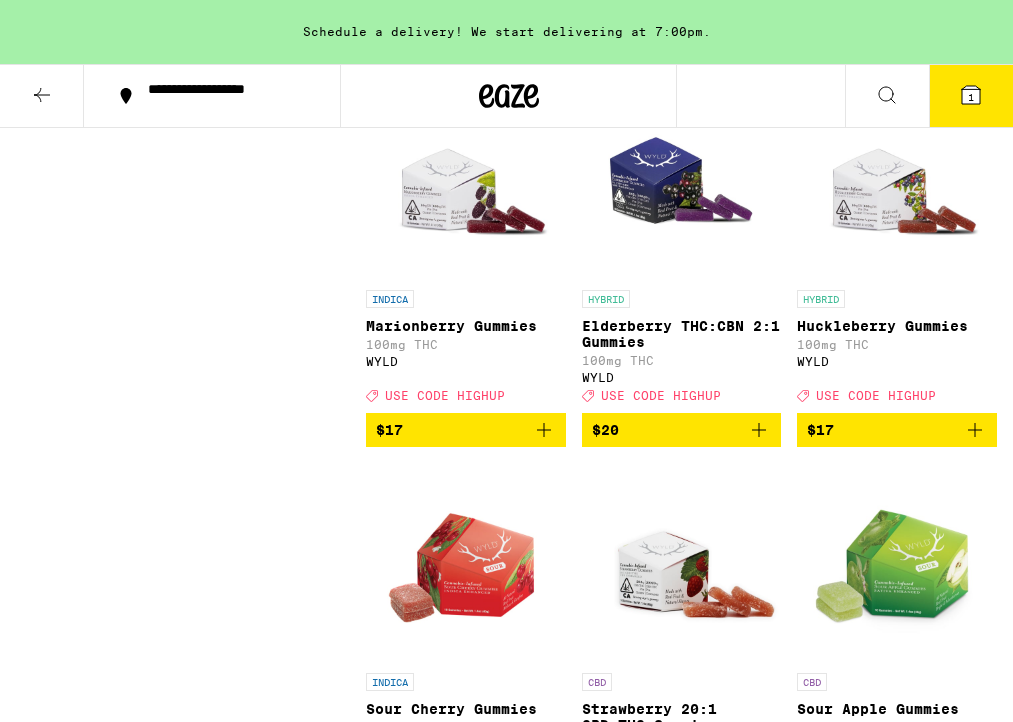 click 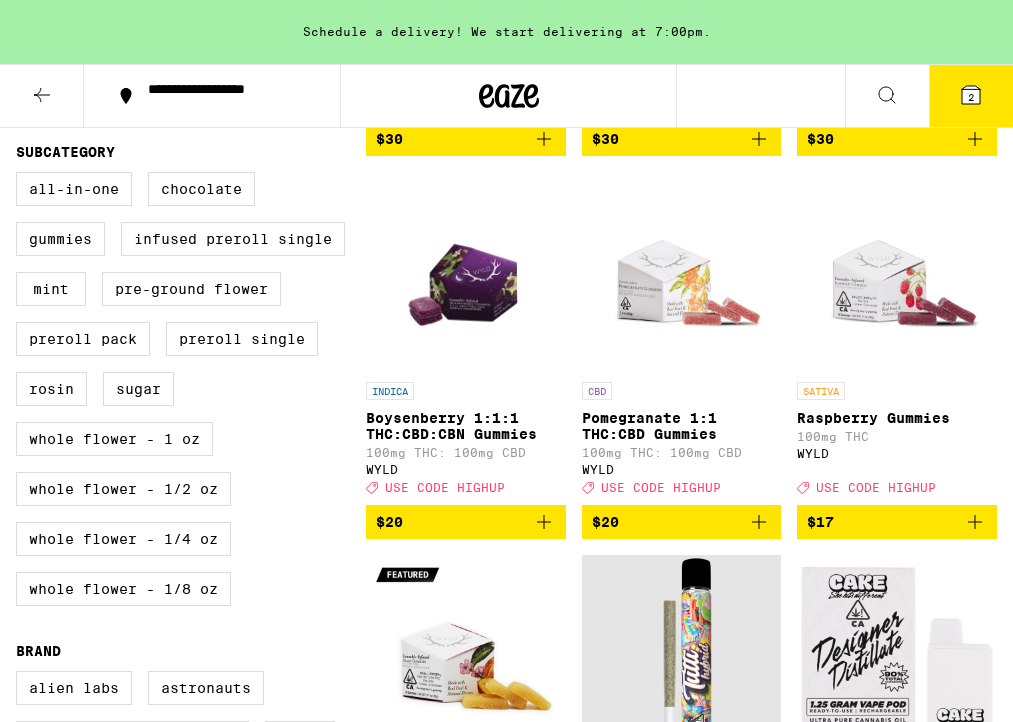 scroll, scrollTop: 0, scrollLeft: 0, axis: both 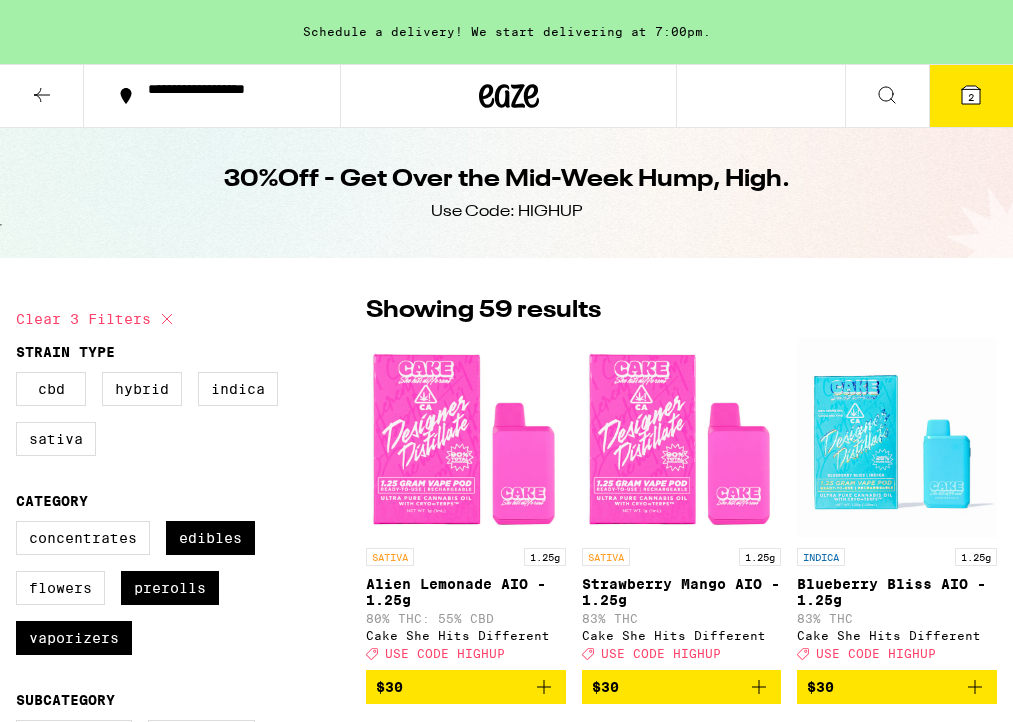 click 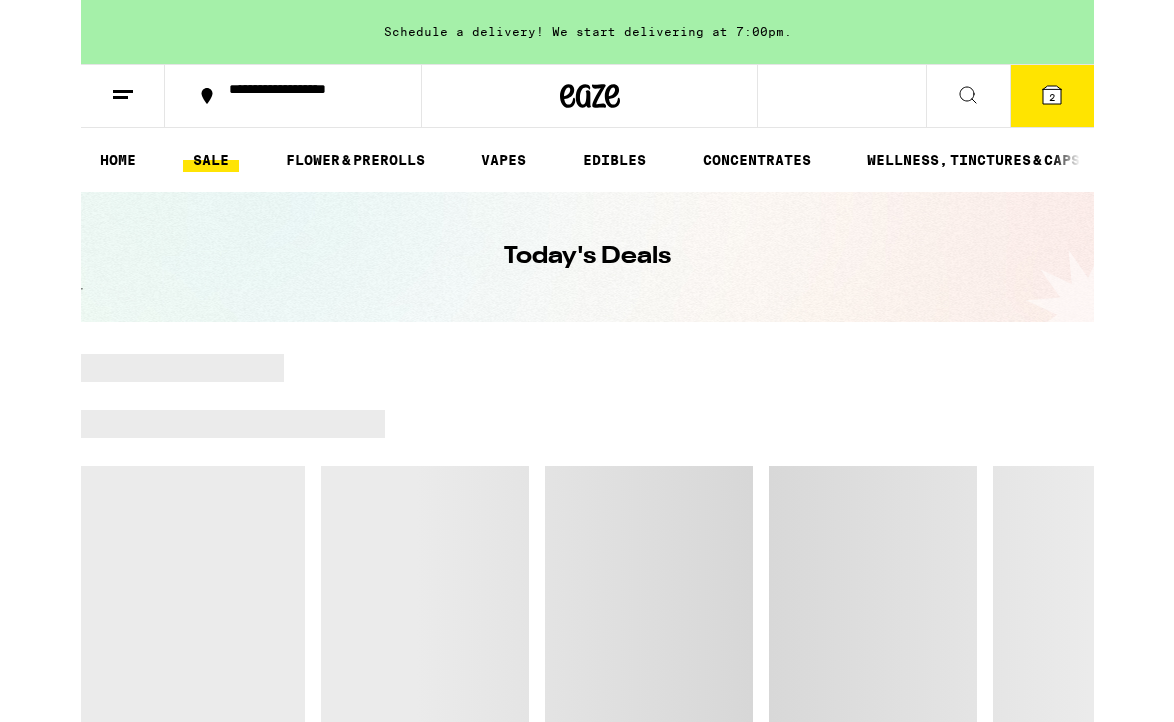 scroll, scrollTop: 0, scrollLeft: 0, axis: both 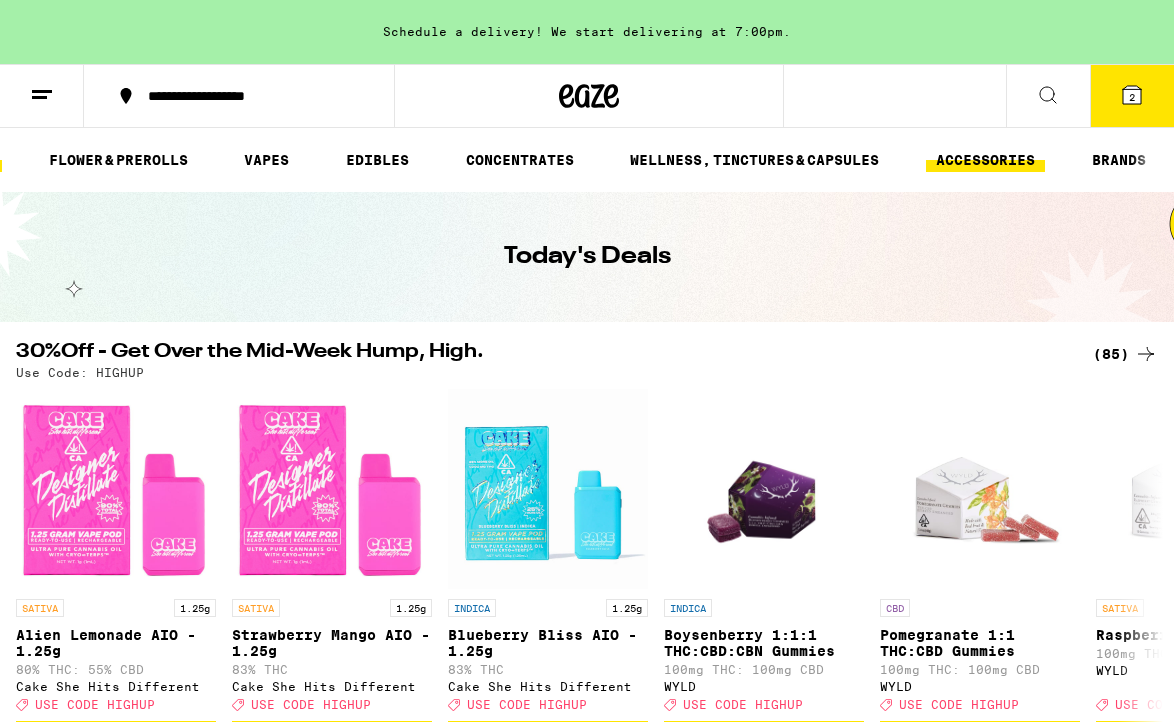 click on "ACCESSORIES" at bounding box center (985, 160) 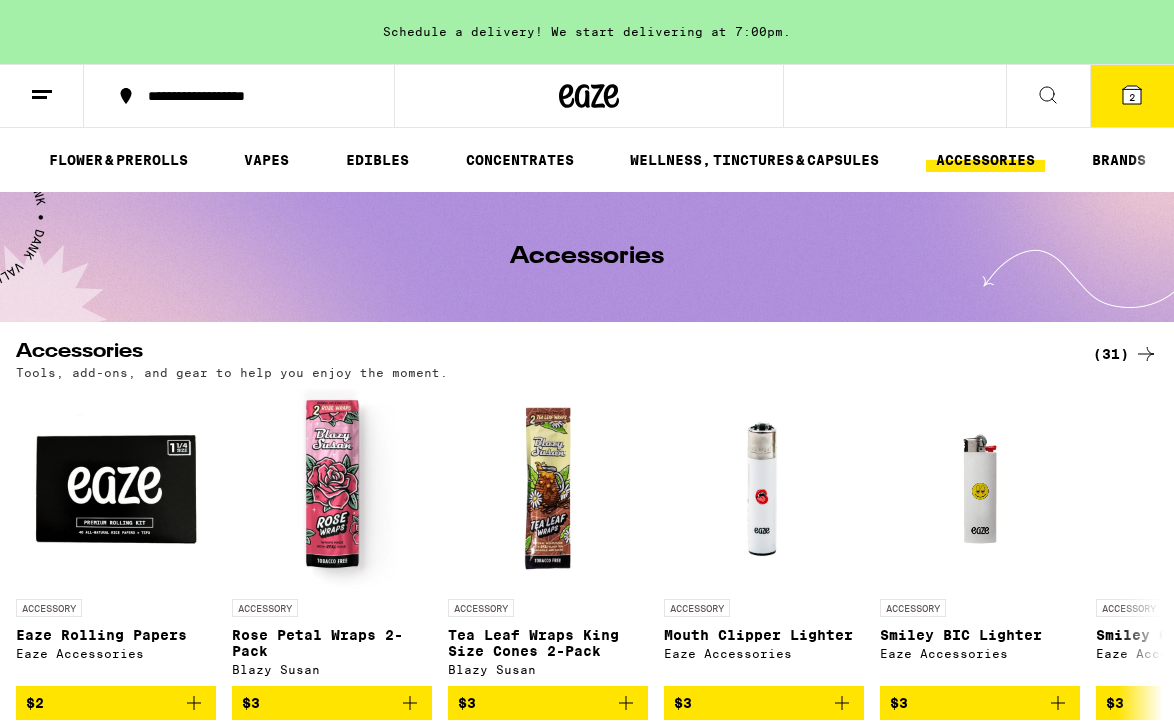 scroll, scrollTop: 0, scrollLeft: 0, axis: both 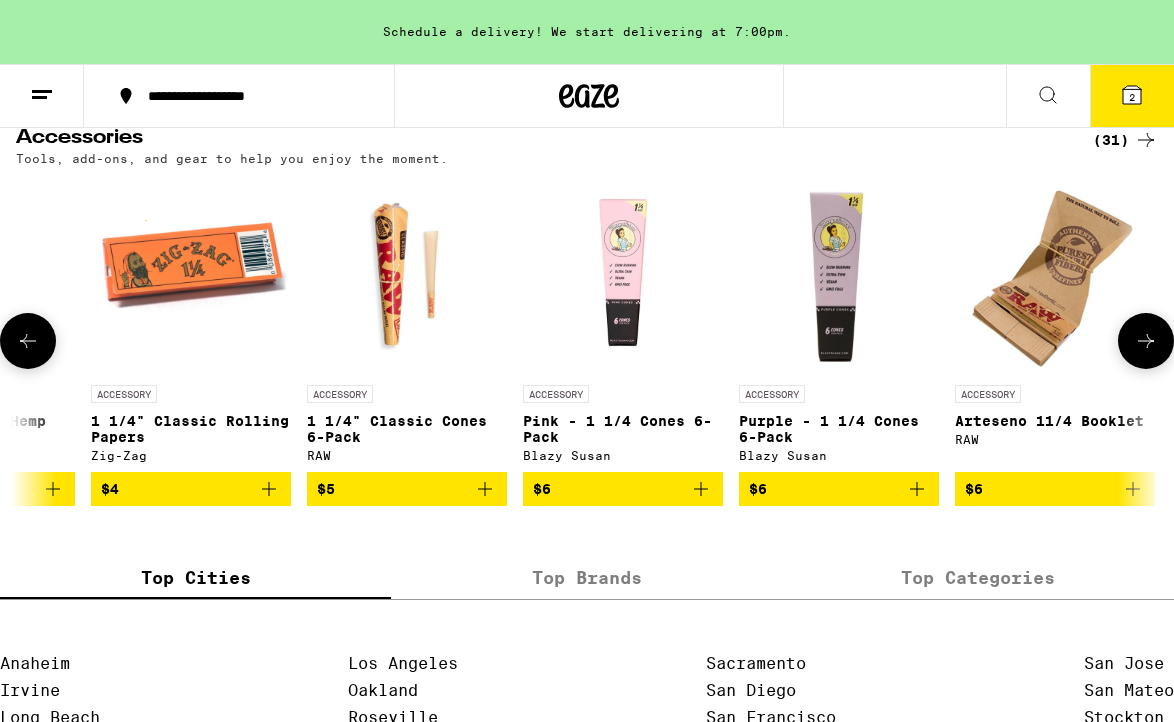 click 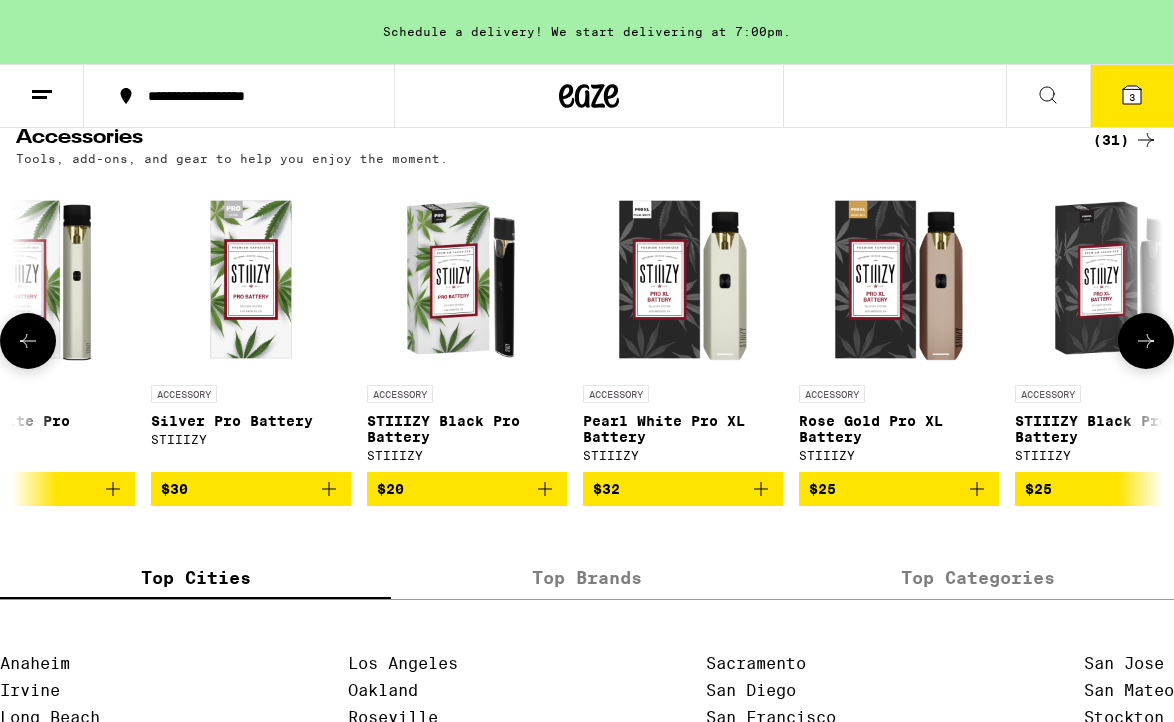 scroll, scrollTop: 0, scrollLeft: 5554, axis: horizontal 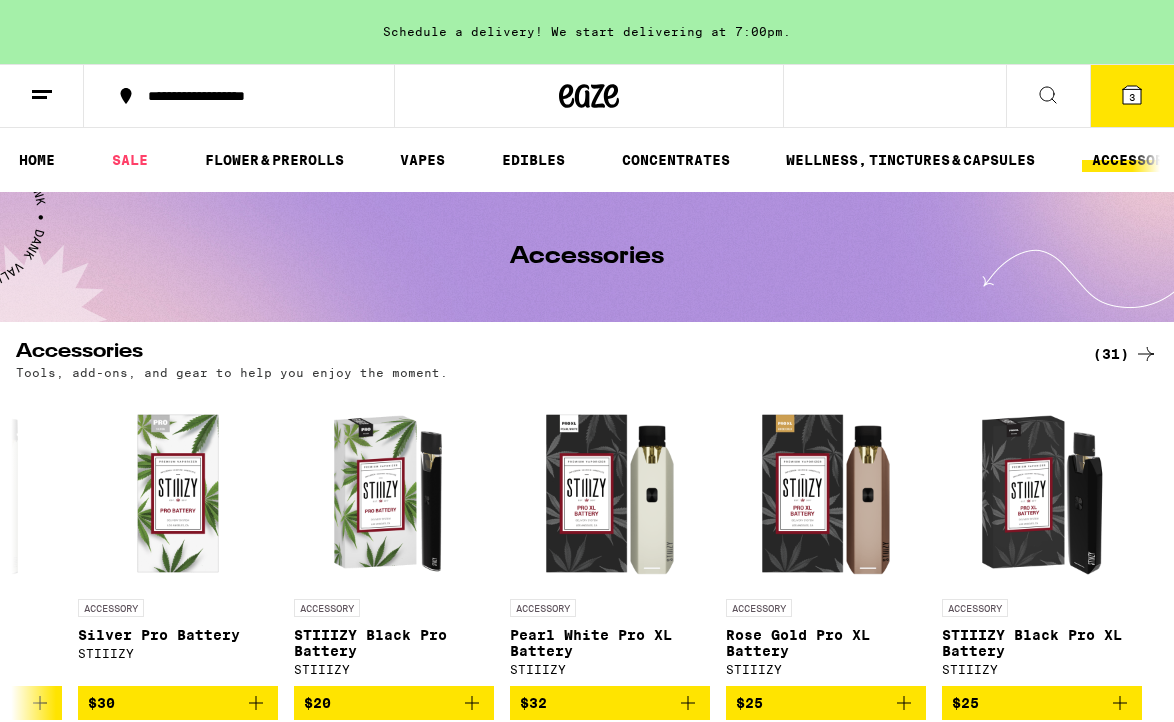 click at bounding box center (42, 96) 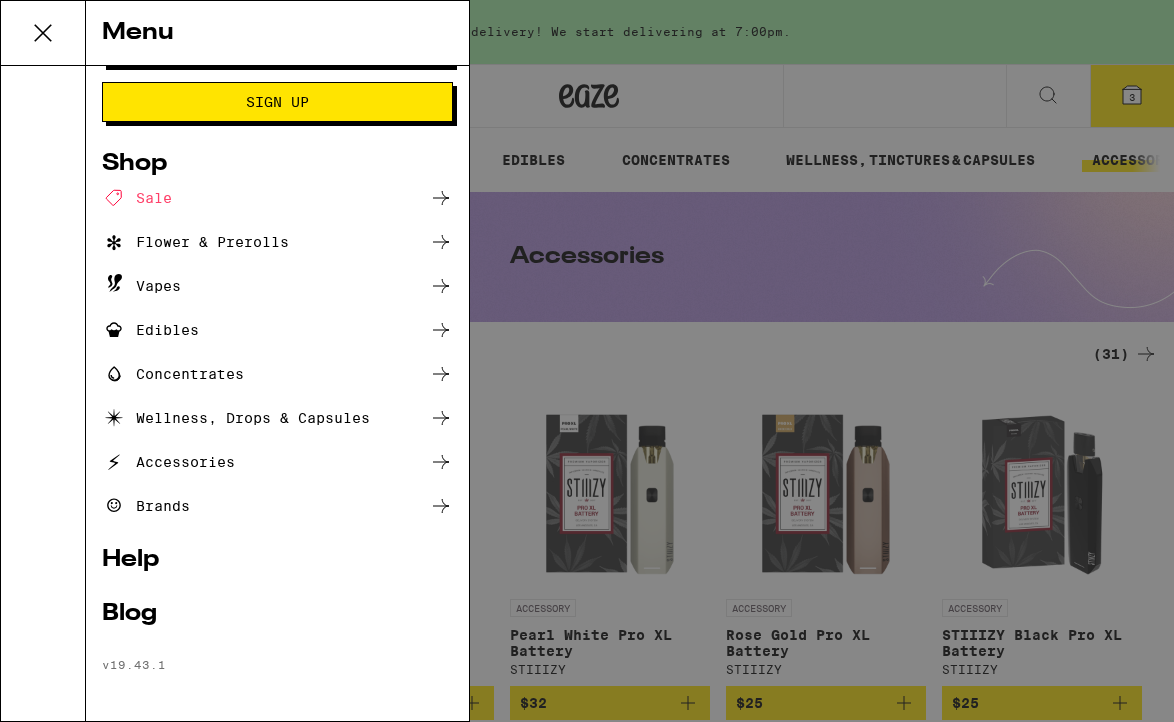 scroll, scrollTop: 62, scrollLeft: 0, axis: vertical 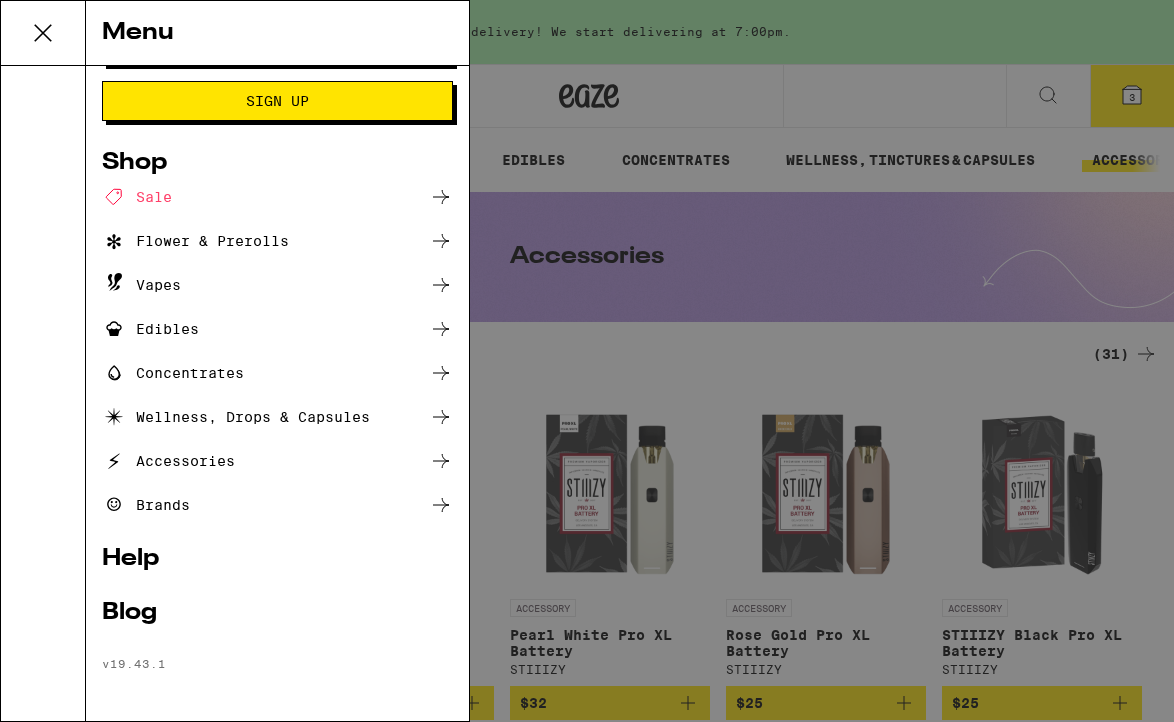 click 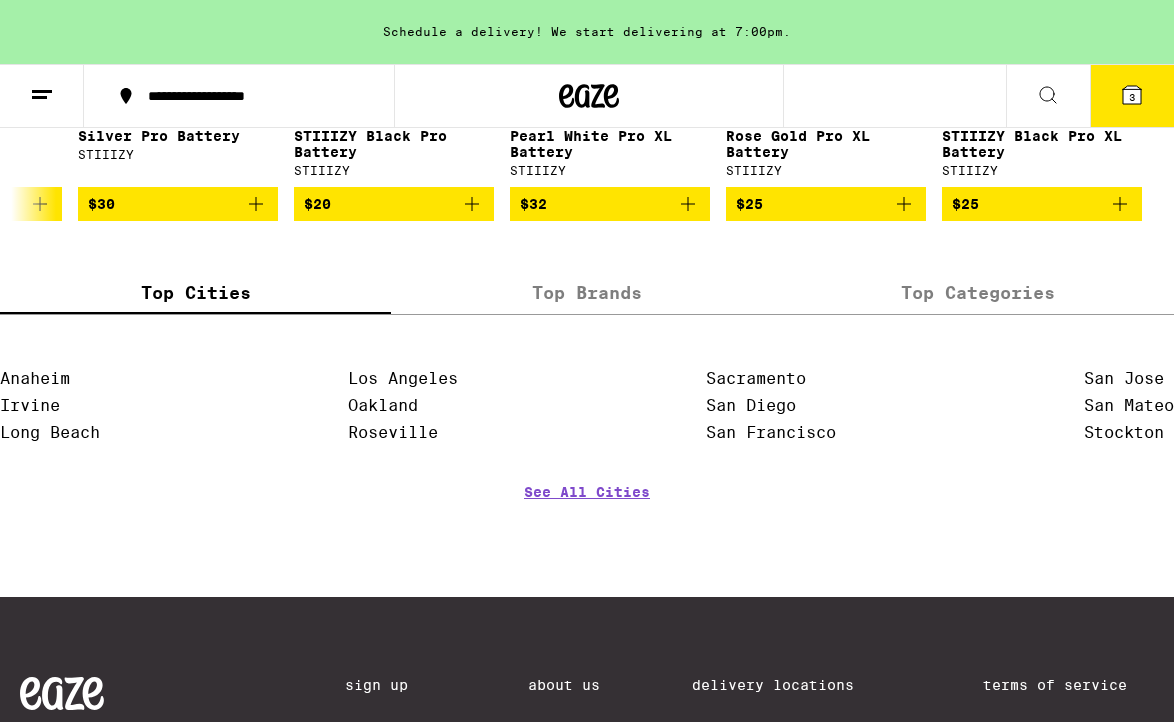 scroll, scrollTop: 556, scrollLeft: 0, axis: vertical 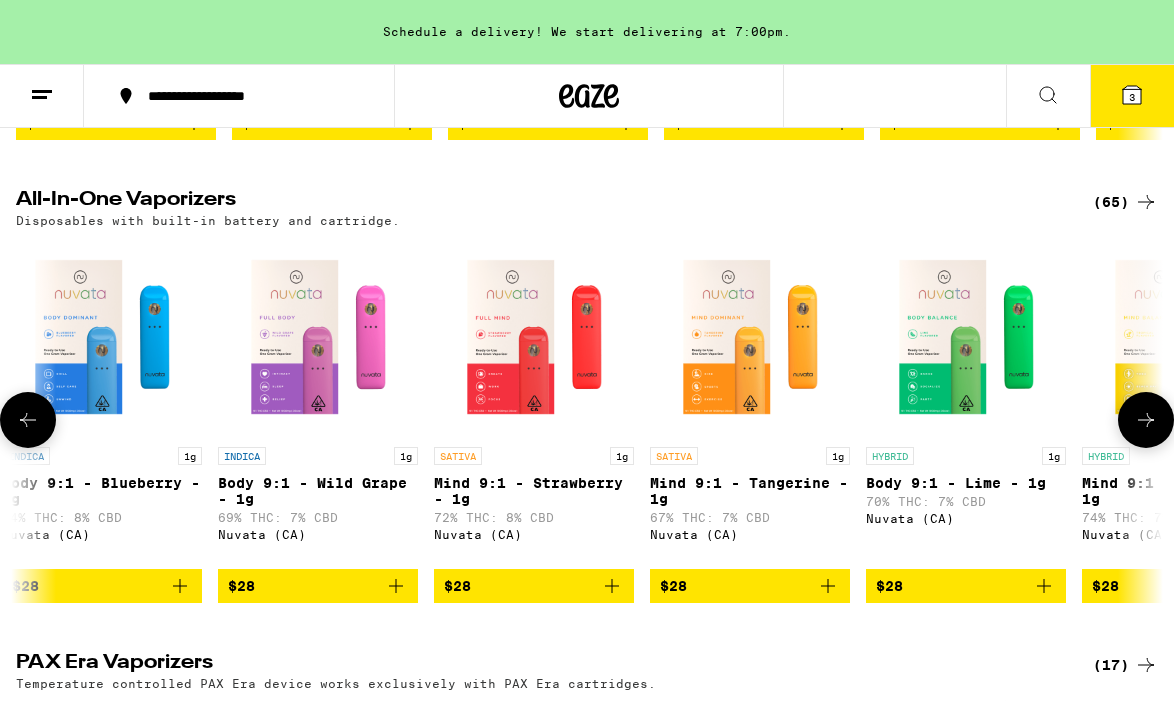 click 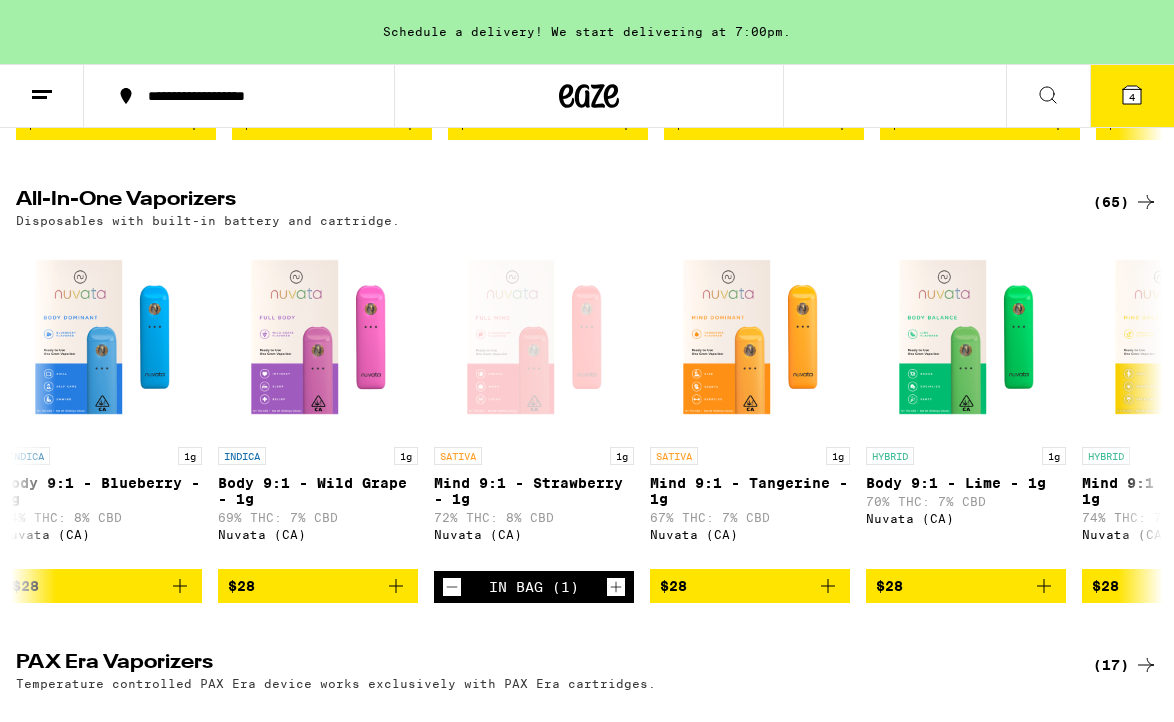click on "4" at bounding box center (1132, 96) 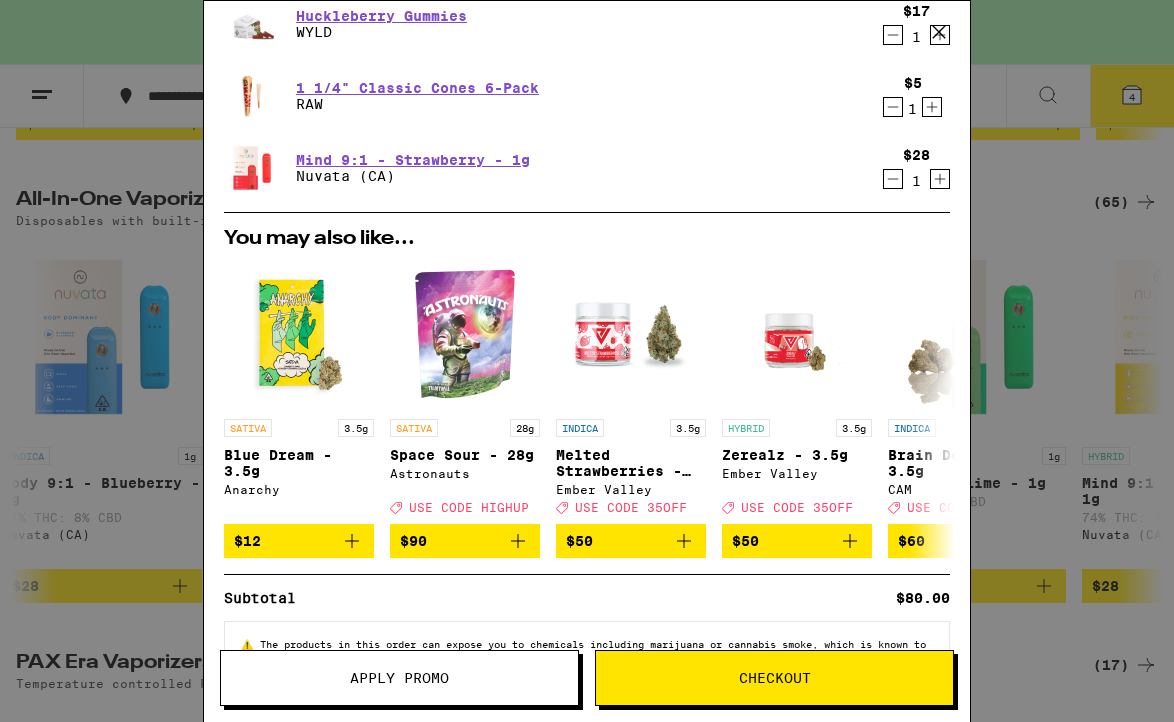 scroll, scrollTop: 290, scrollLeft: 0, axis: vertical 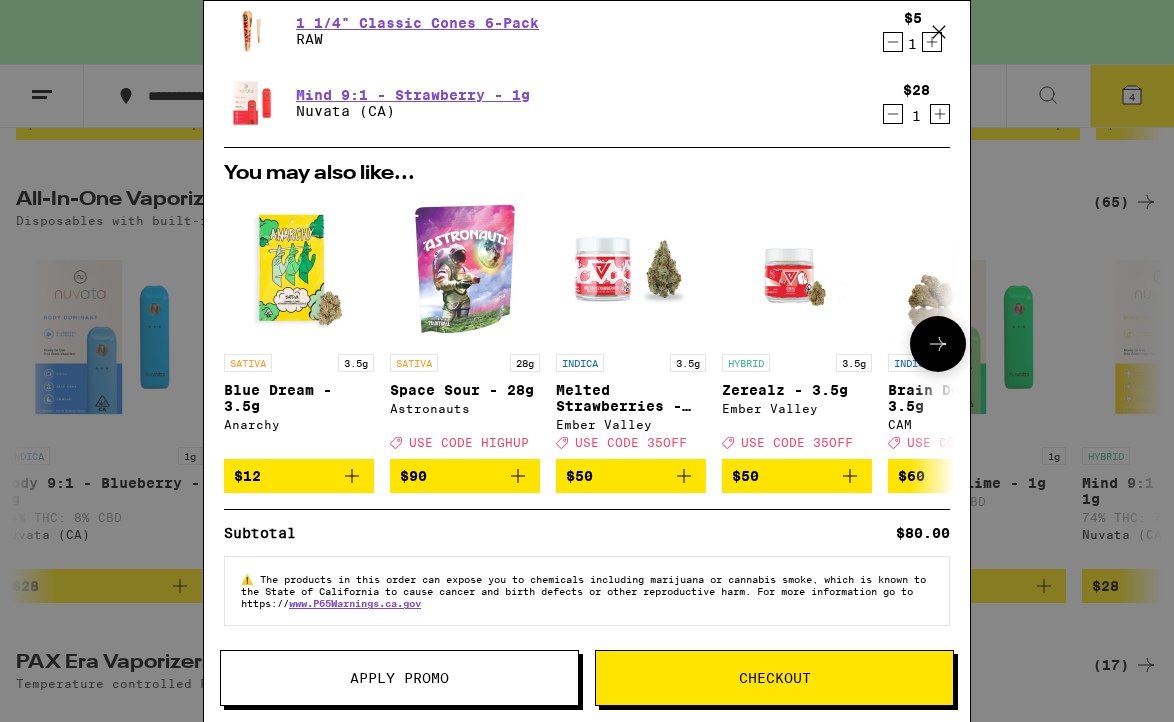 click 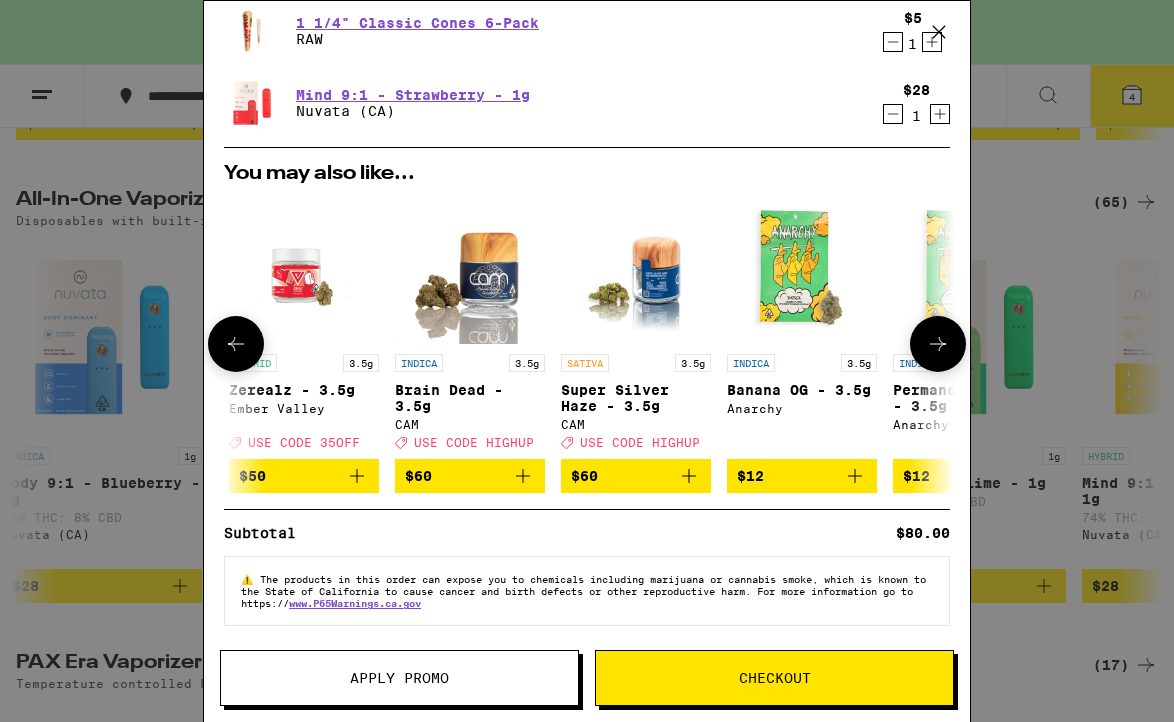 scroll, scrollTop: 0, scrollLeft: 508, axis: horizontal 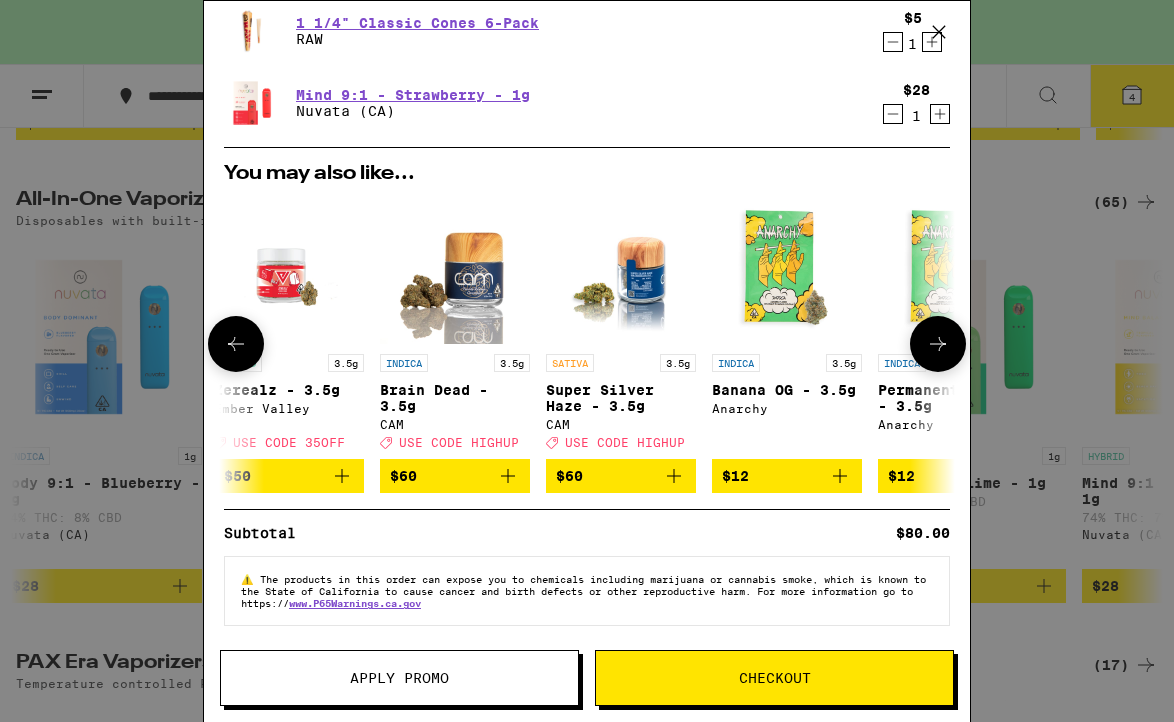 click 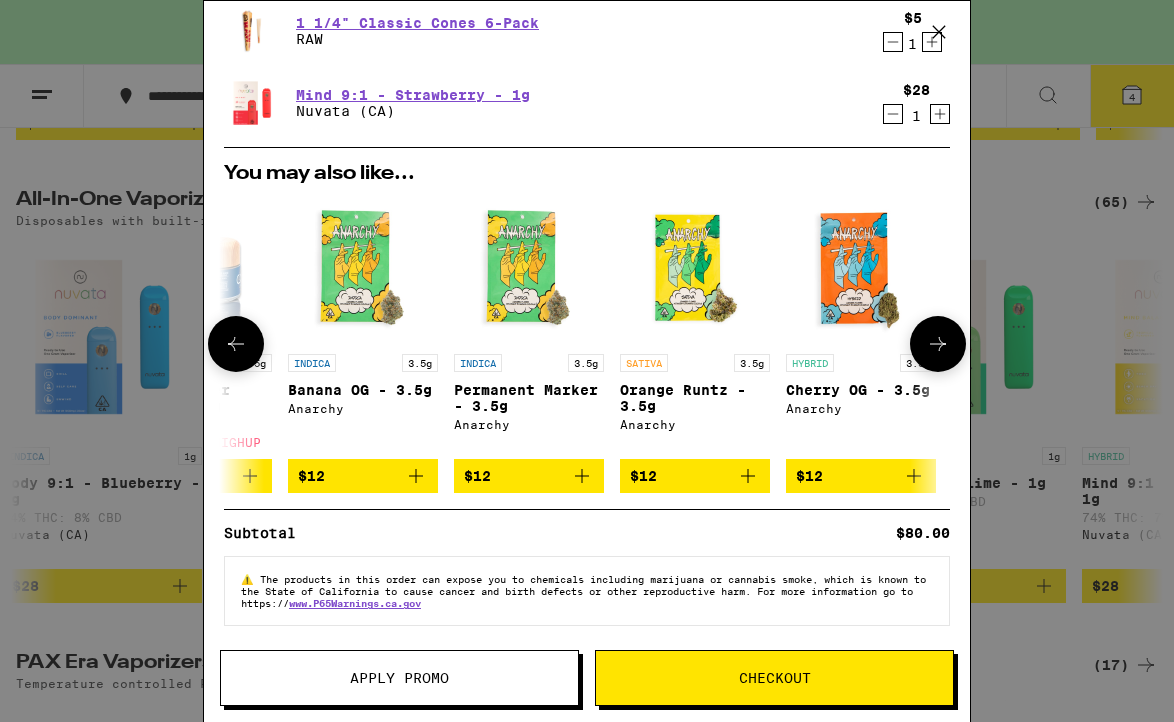 scroll, scrollTop: 0, scrollLeft: 934, axis: horizontal 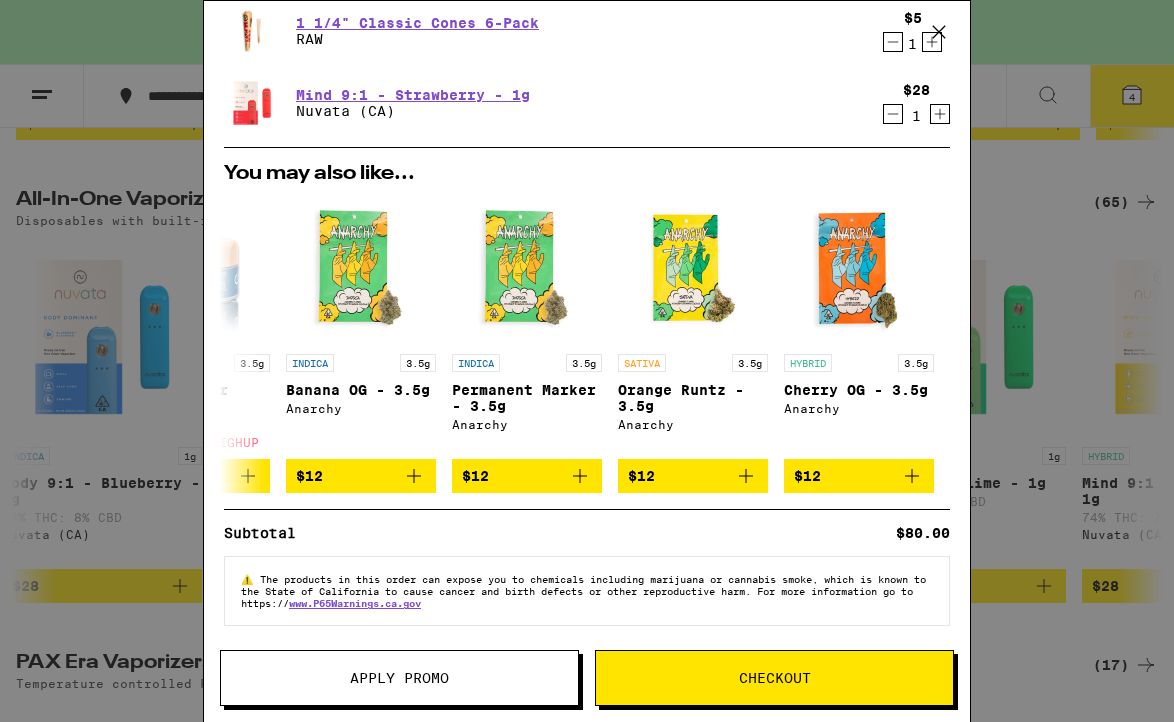 click on "Apply Promo" at bounding box center [399, 678] 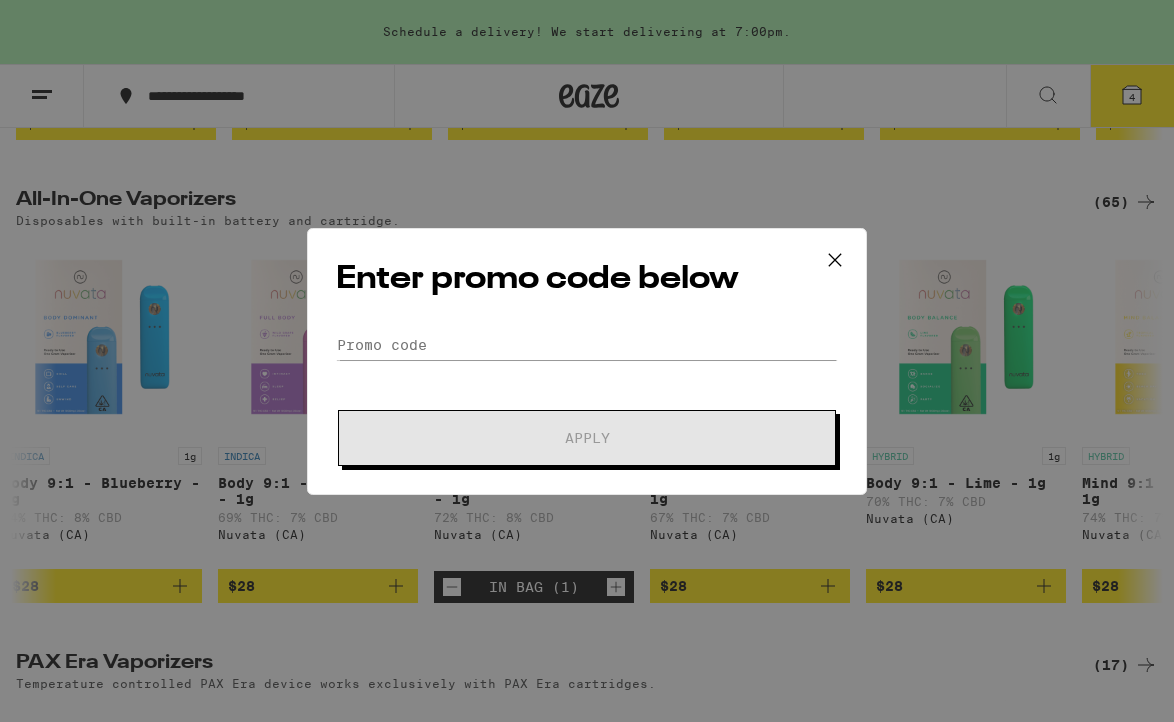 scroll, scrollTop: 0, scrollLeft: 0, axis: both 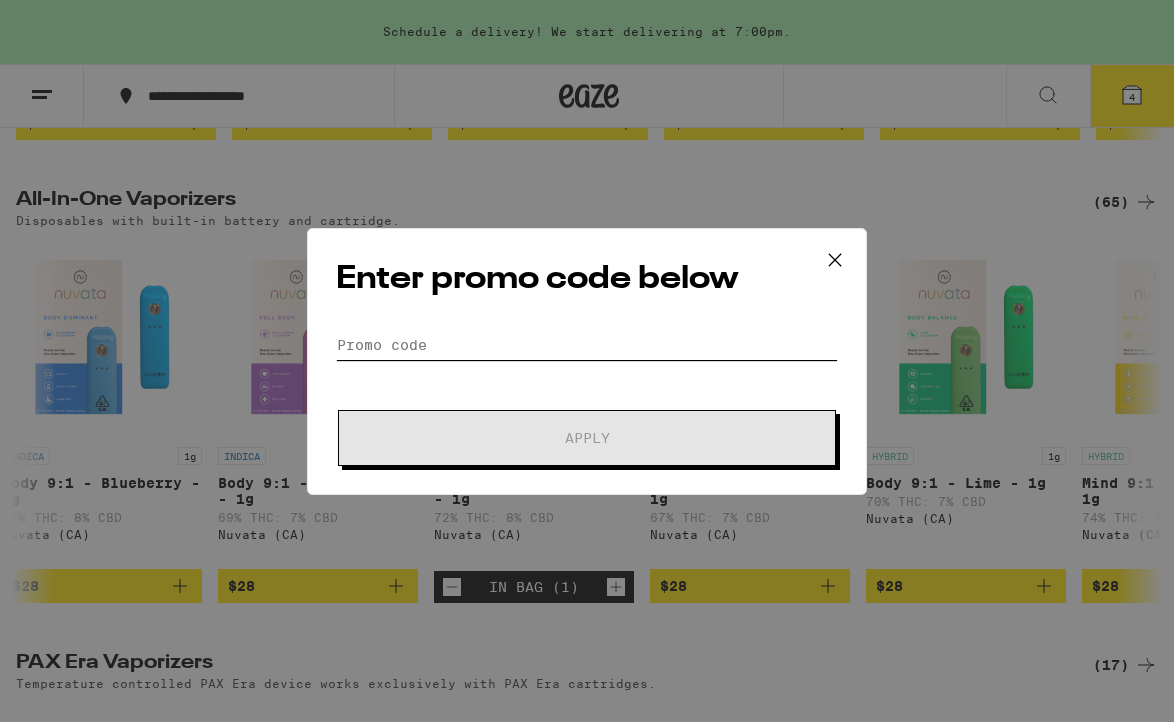 click on "Promo Code" at bounding box center [587, 345] 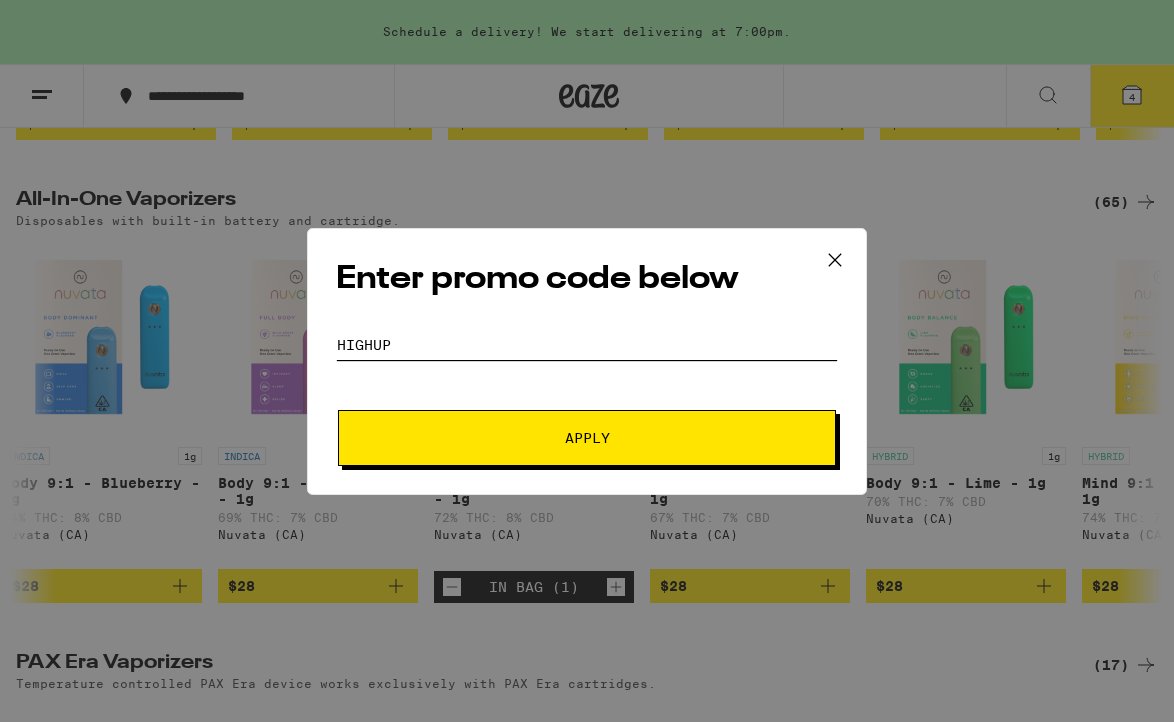 type on "HIGHUP" 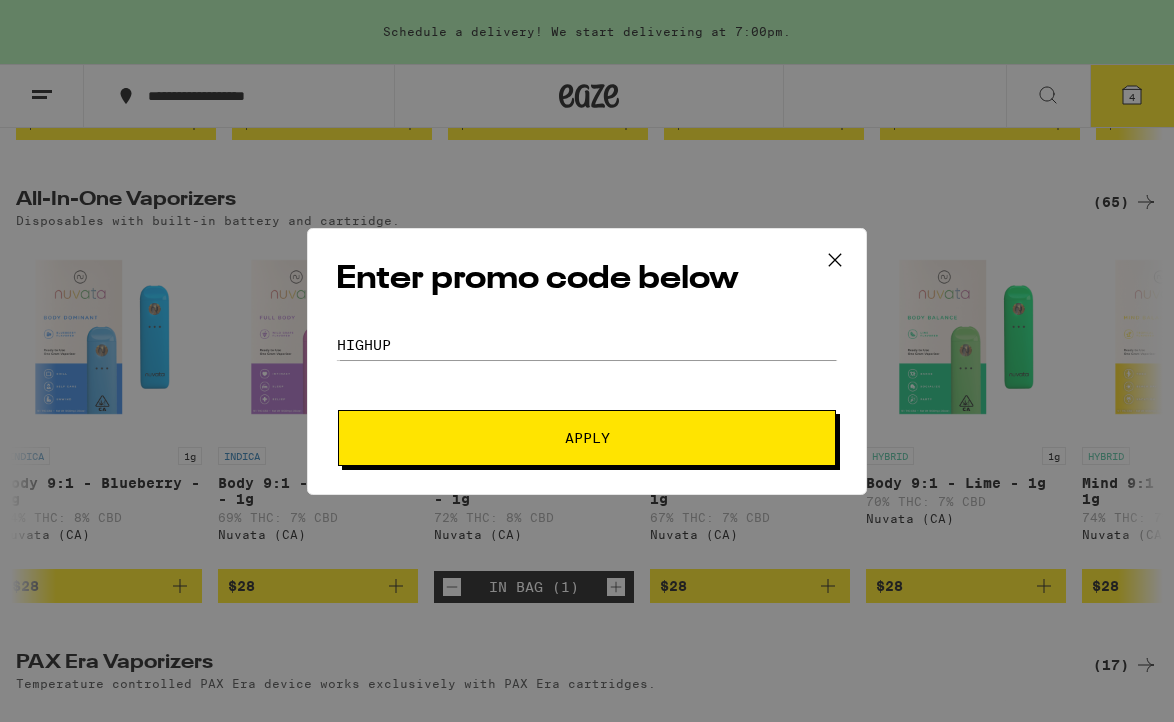 click on "Apply" at bounding box center (587, 438) 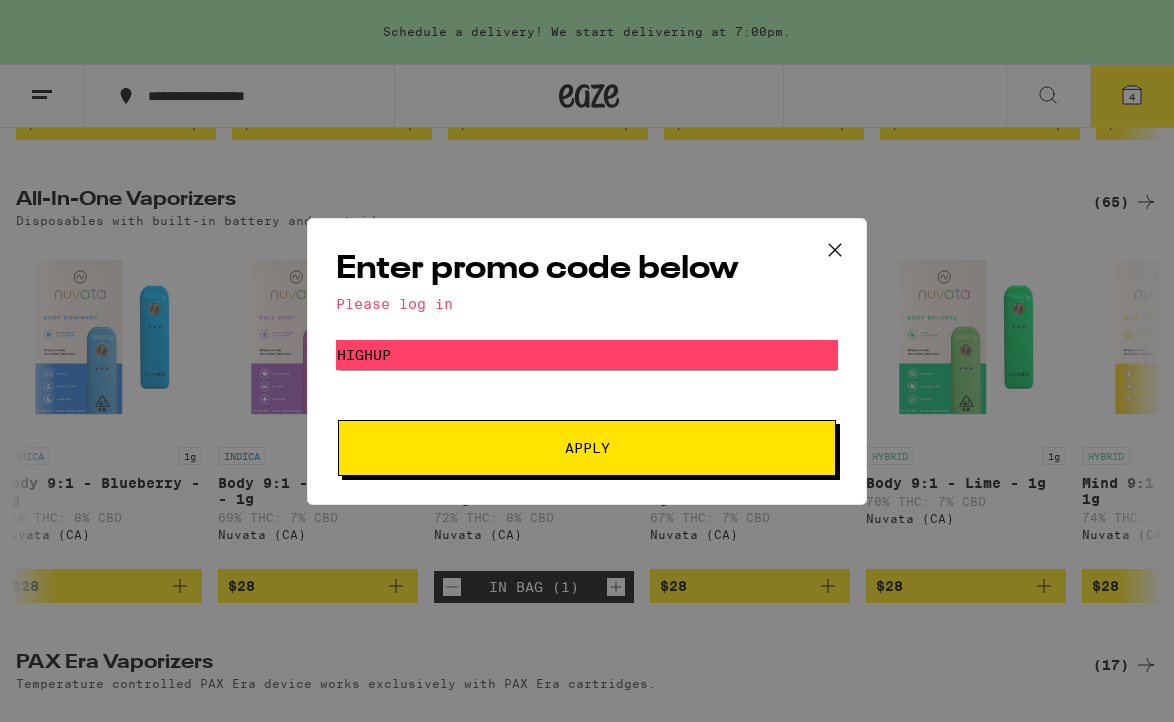 click on "Apply" at bounding box center [587, 448] 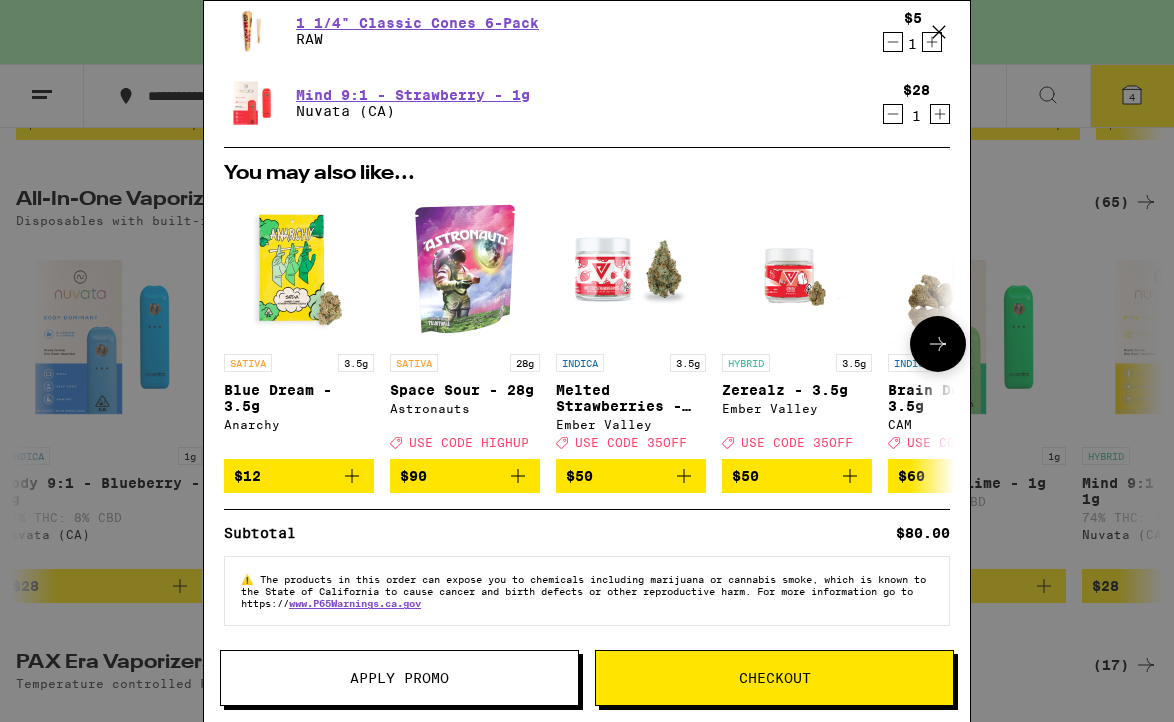 scroll, scrollTop: 0, scrollLeft: 0, axis: both 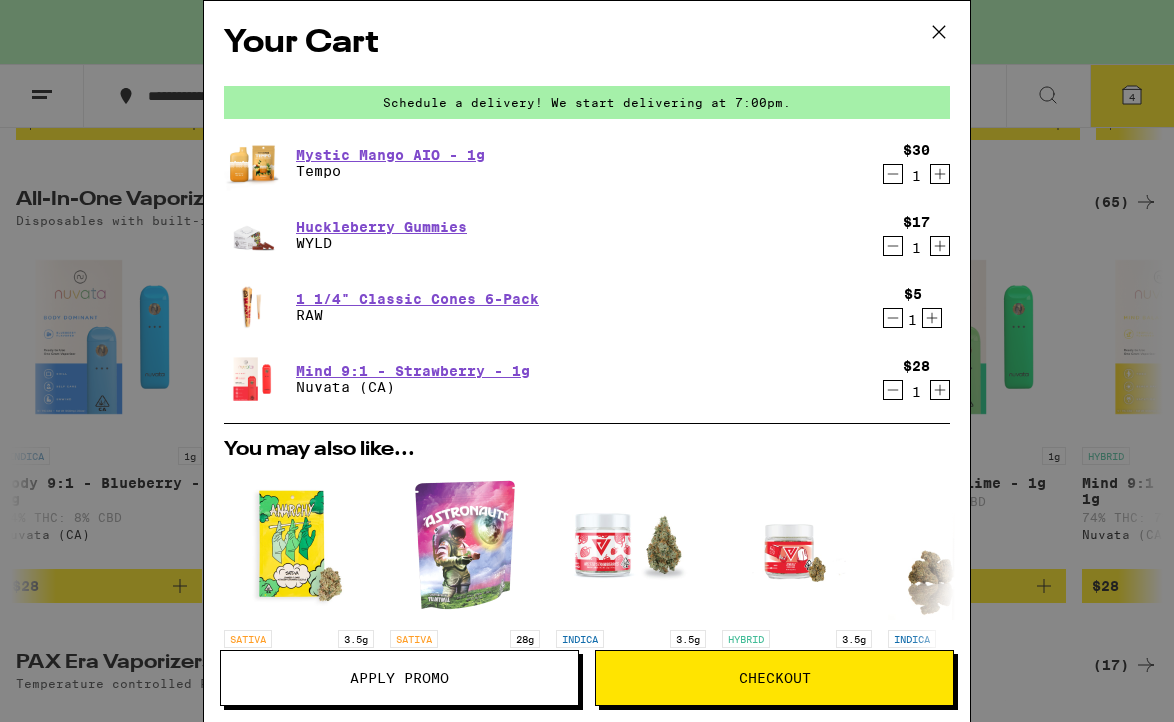 click 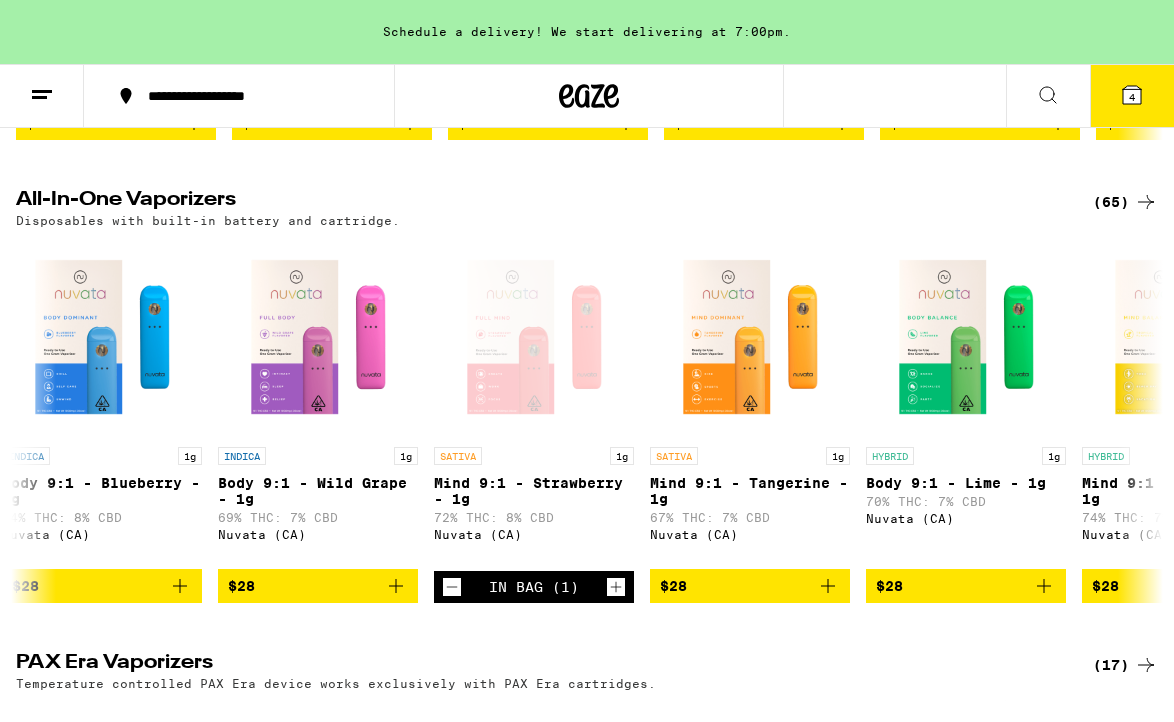 scroll, scrollTop: 0, scrollLeft: 0, axis: both 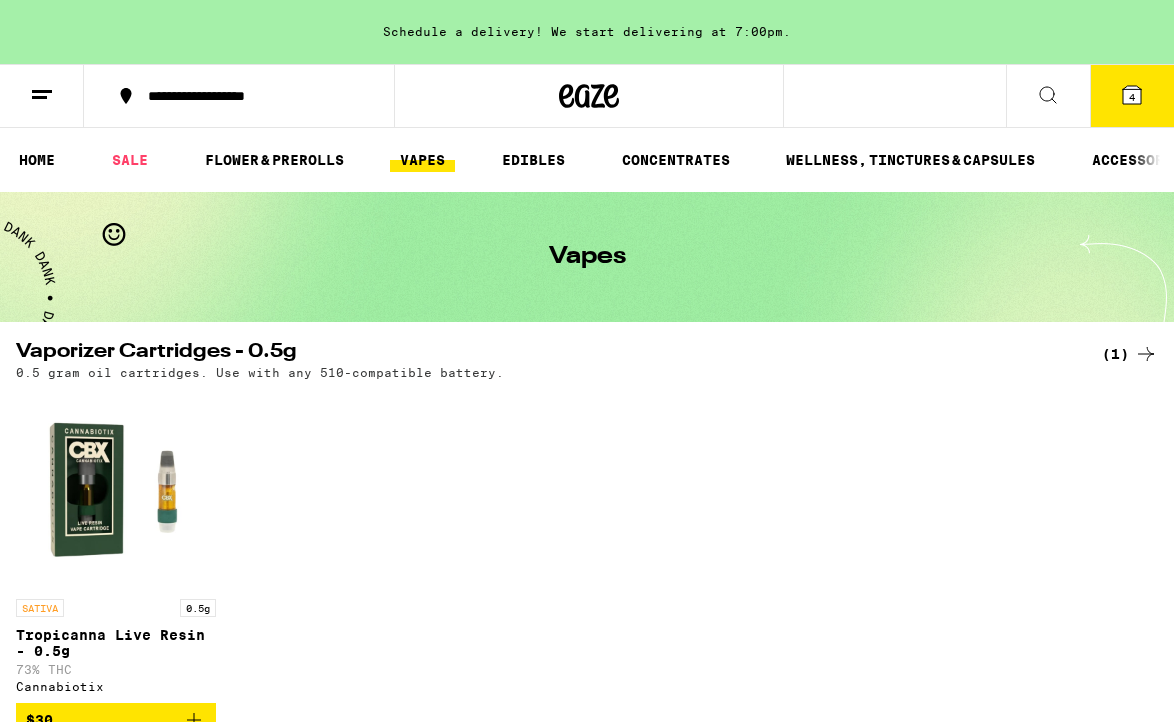 click 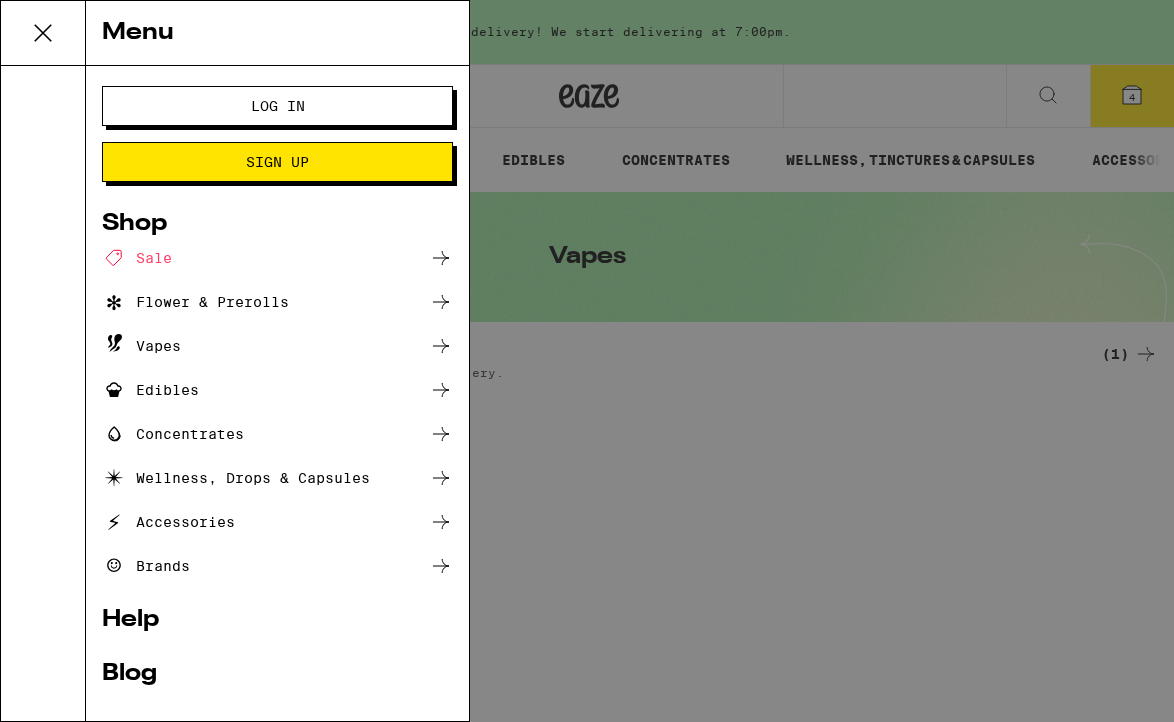 click on "Log In" at bounding box center (277, 106) 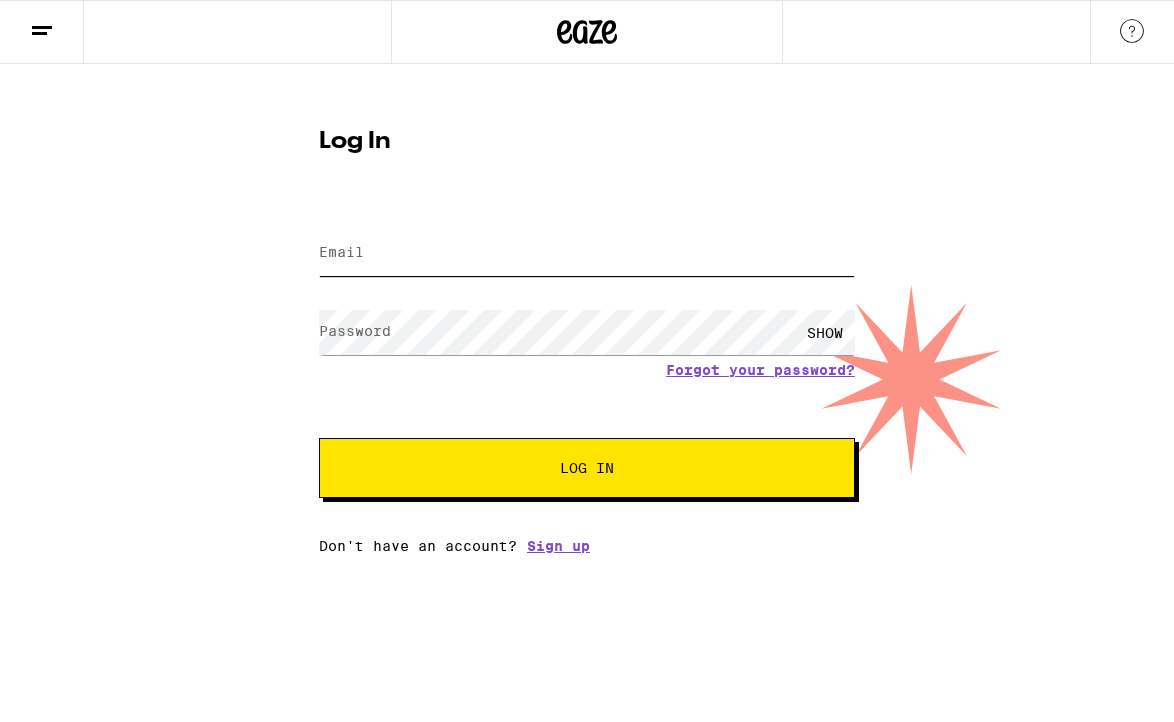 click on "Email" at bounding box center [587, 253] 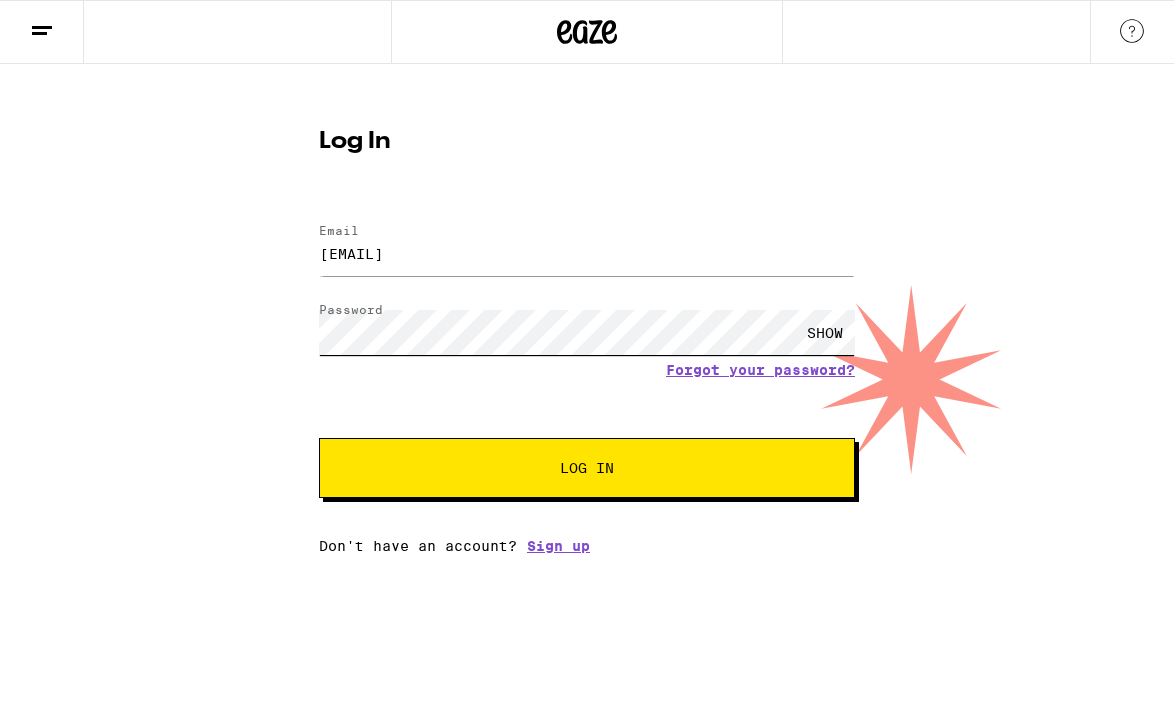 click on "Log In" at bounding box center [587, 468] 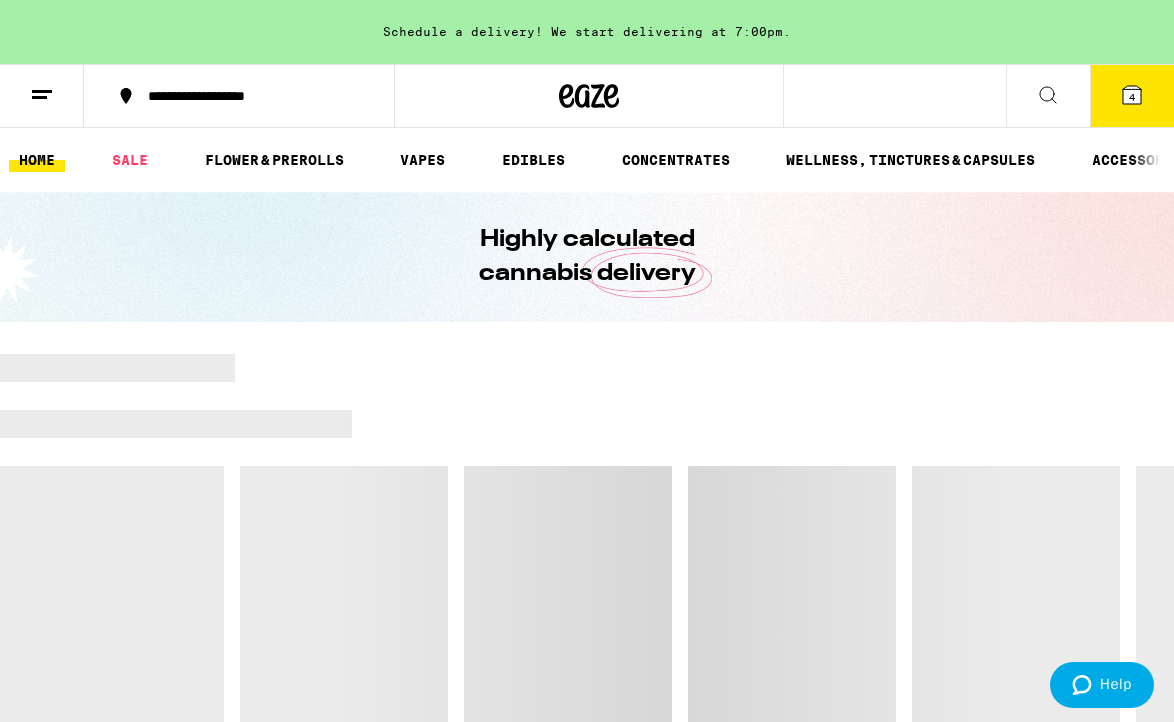 scroll, scrollTop: 0, scrollLeft: 0, axis: both 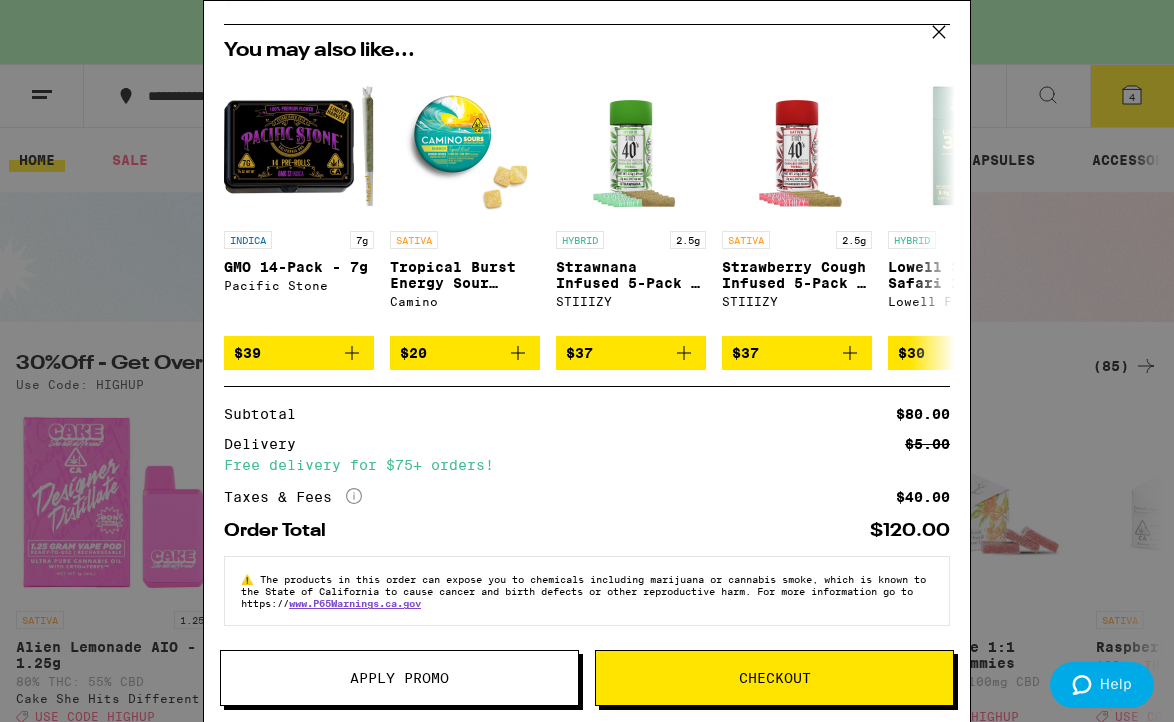 click on "More Info" 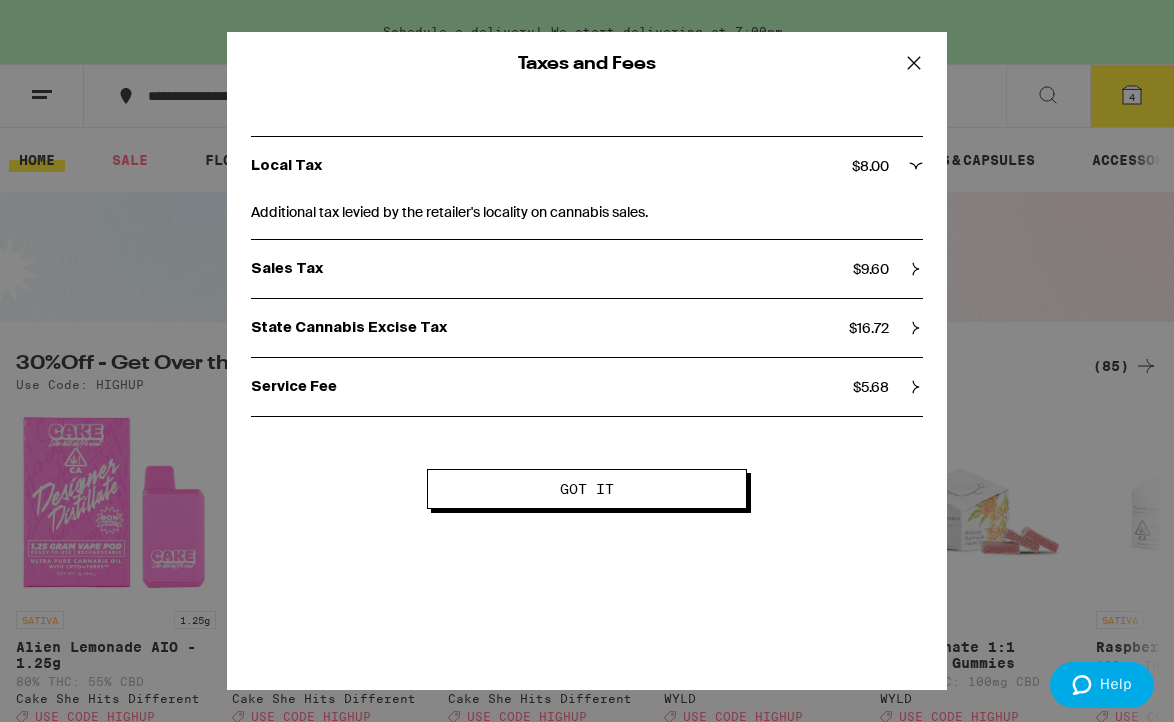click 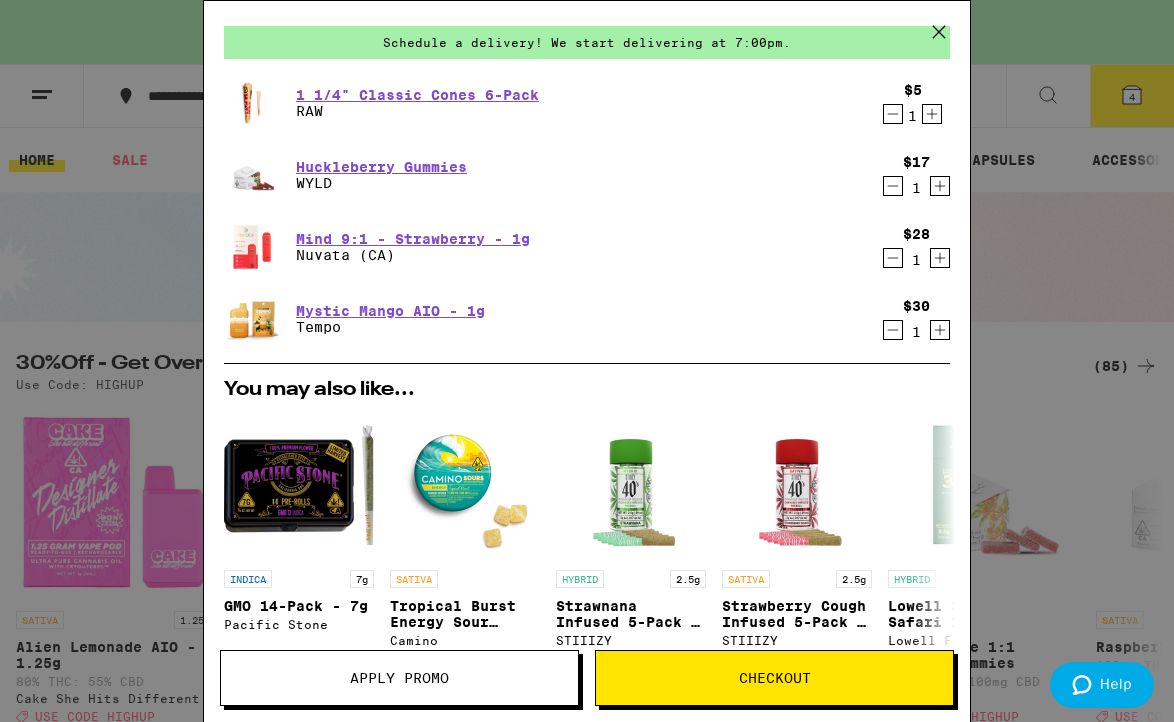 scroll, scrollTop: 61, scrollLeft: 0, axis: vertical 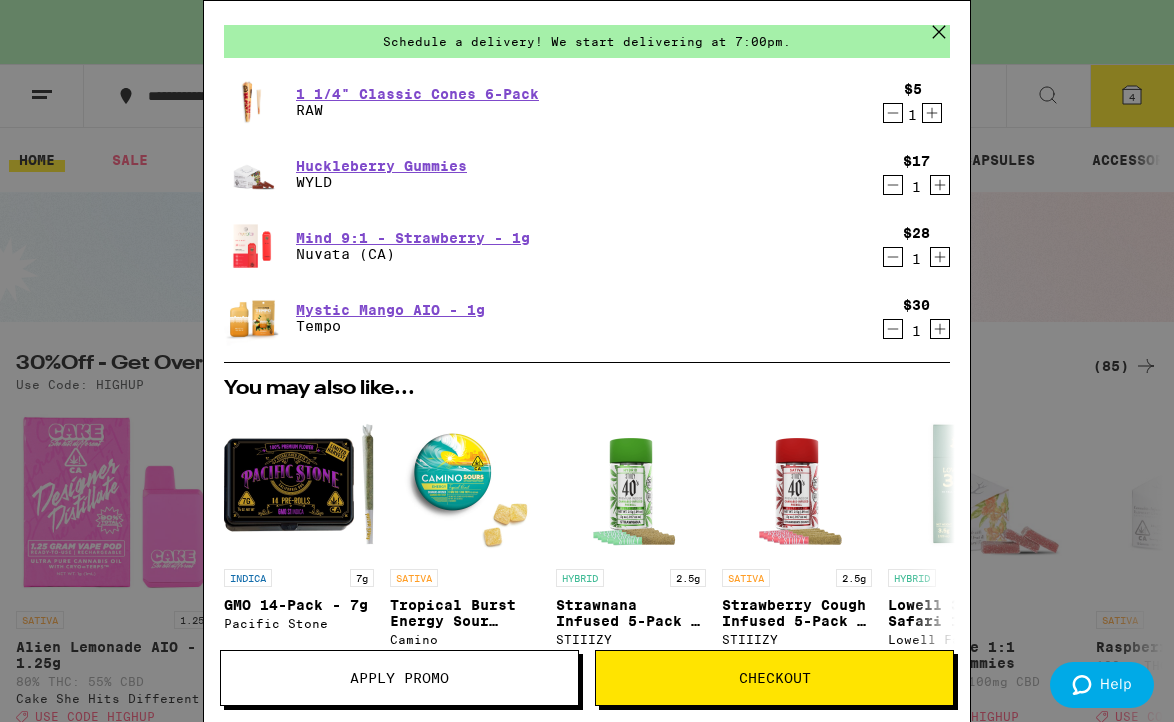 click 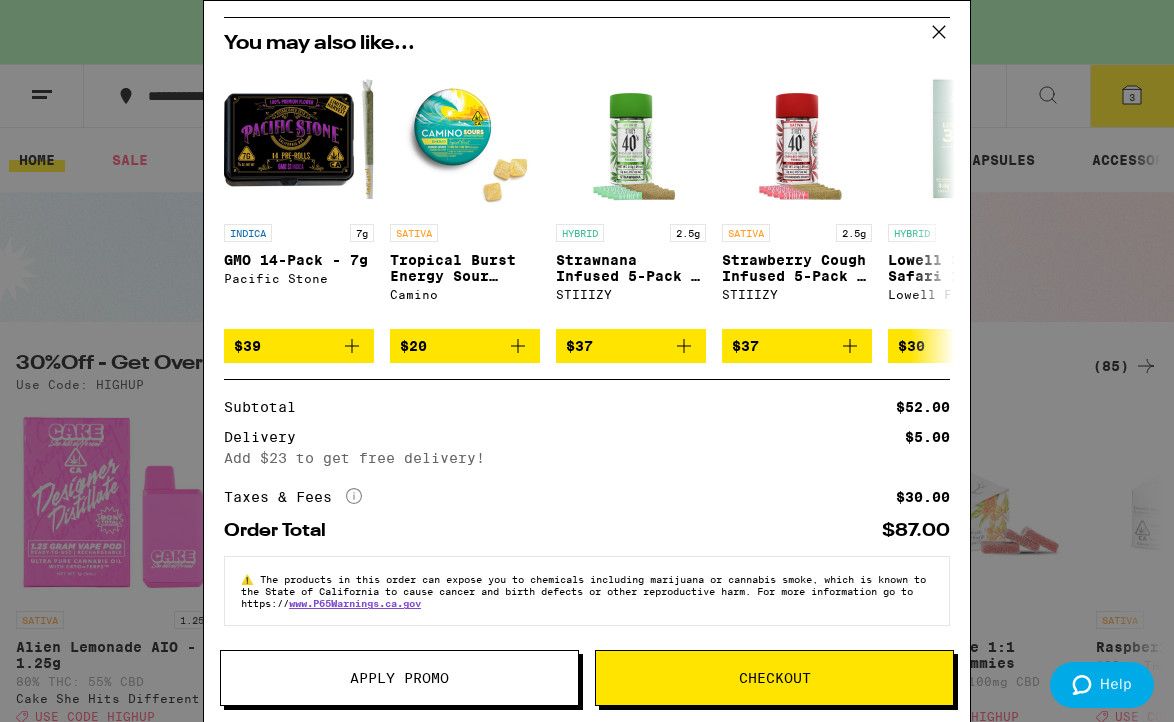 scroll, scrollTop: 341, scrollLeft: 0, axis: vertical 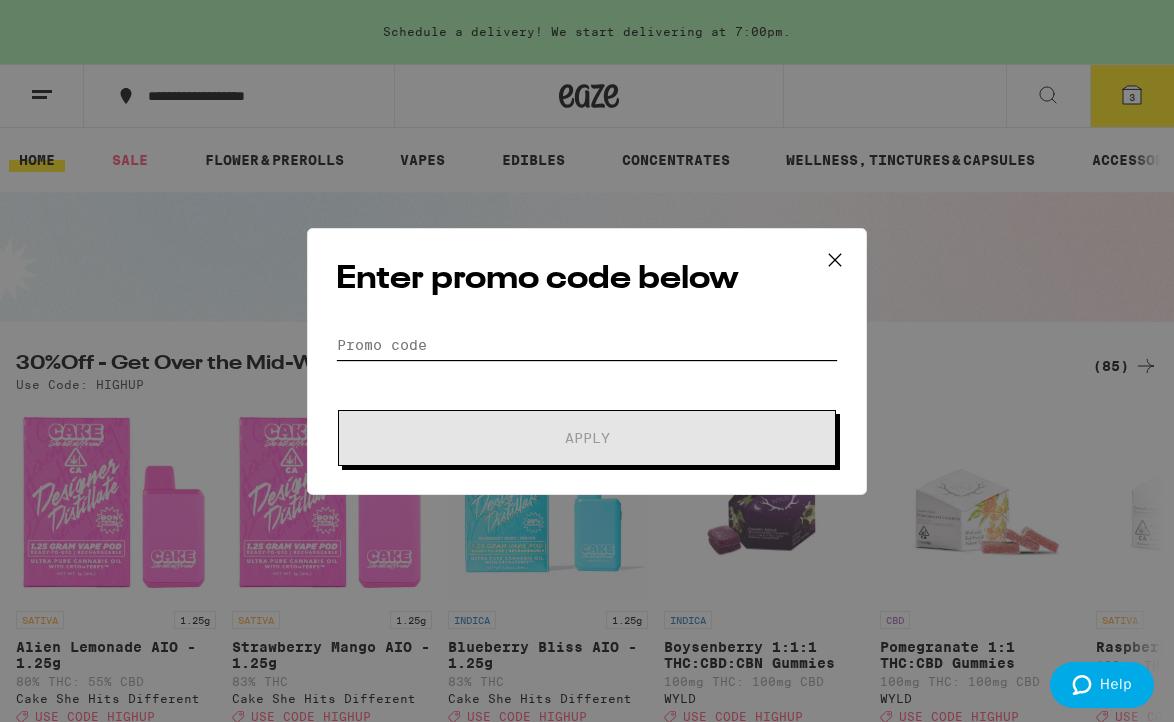 click on "Promo Code" at bounding box center (587, 345) 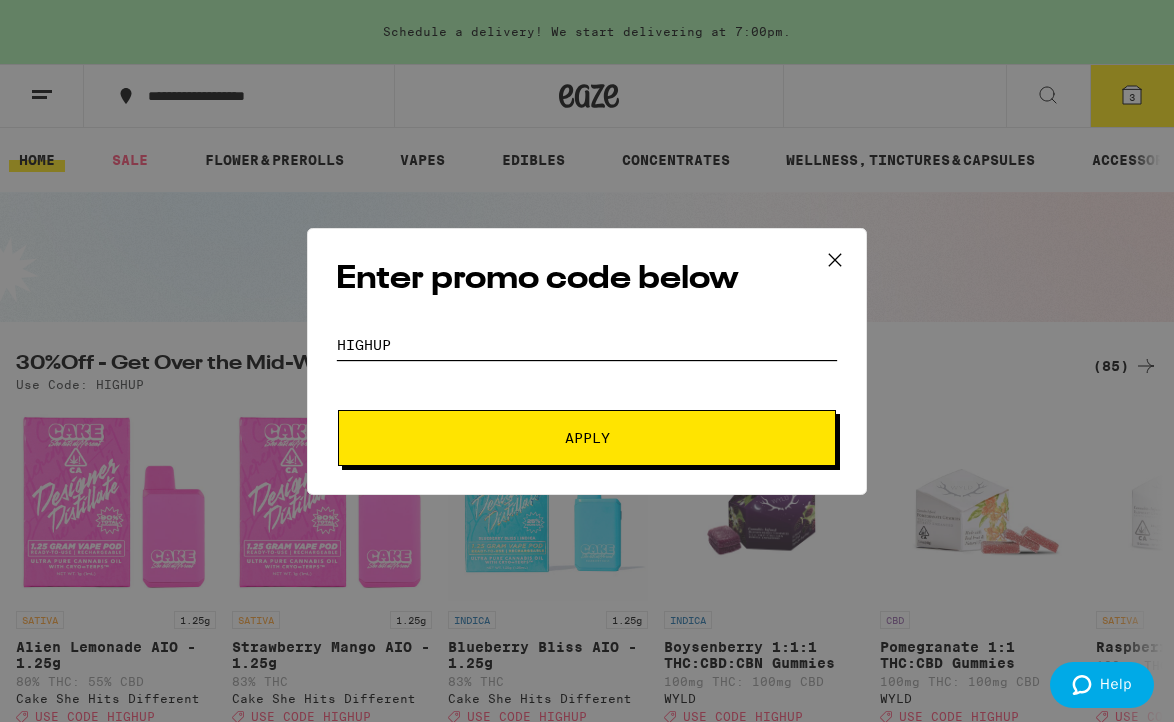 type on "HIGHUP" 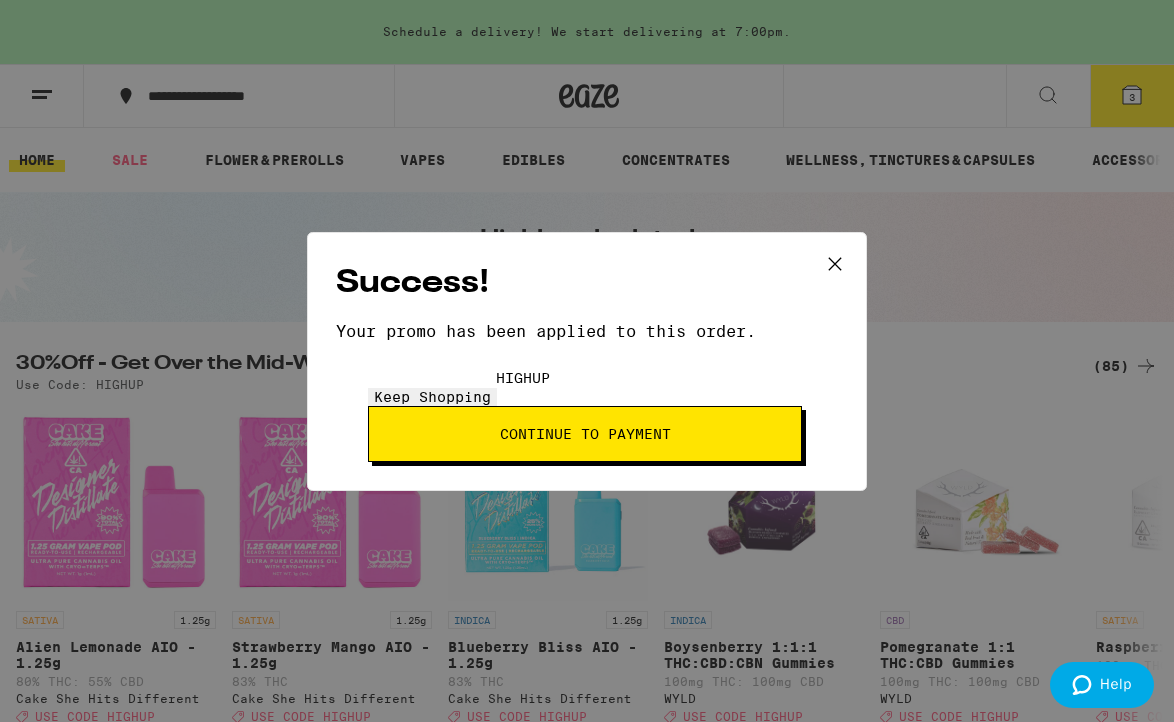 click on "Continue to payment" at bounding box center [585, 434] 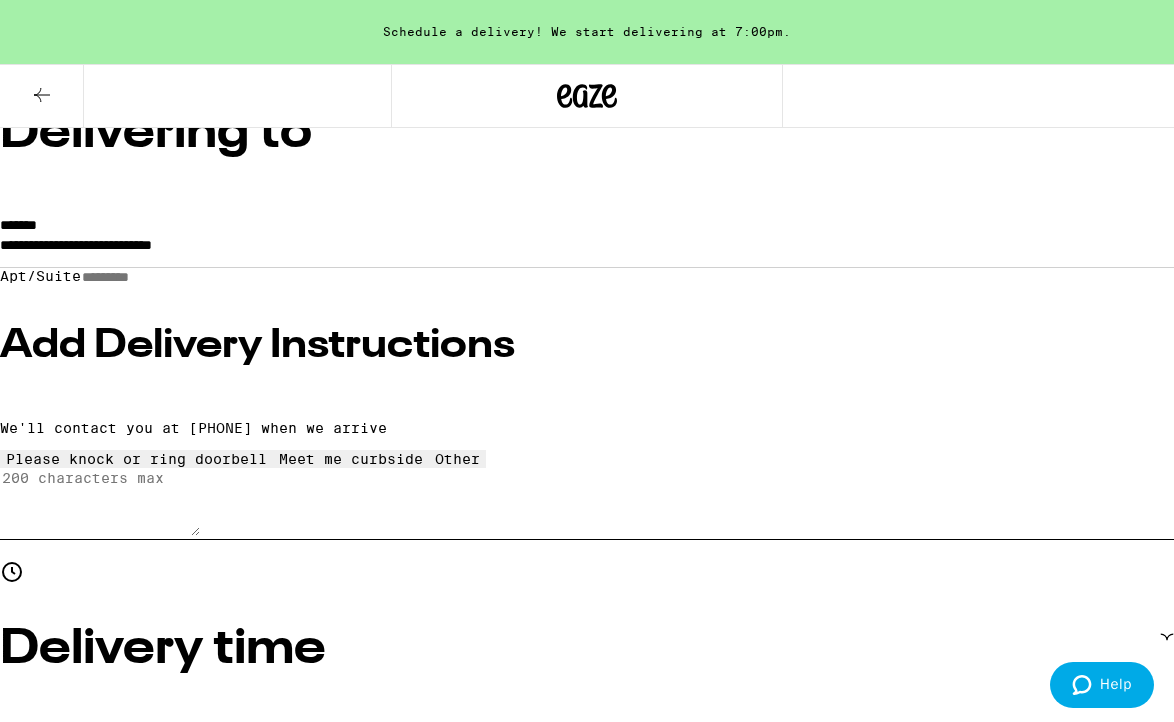scroll, scrollTop: 264, scrollLeft: 0, axis: vertical 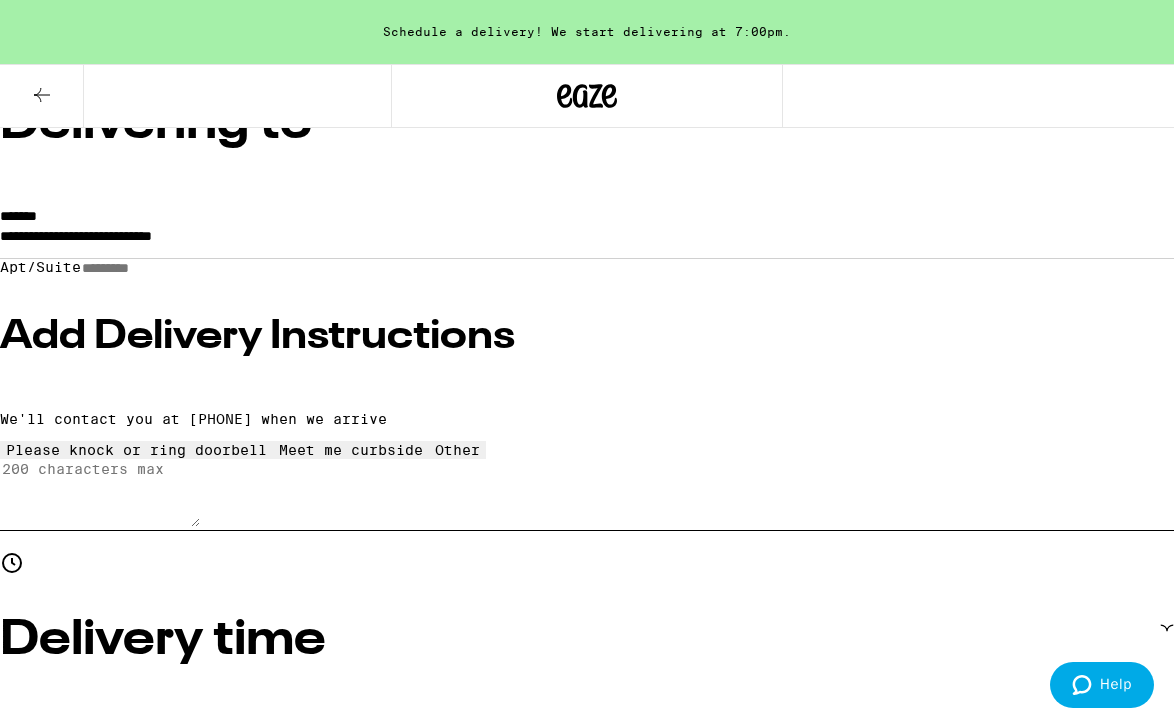 click on "7:00pm - 9:00pm" at bounding box center (103, 787) 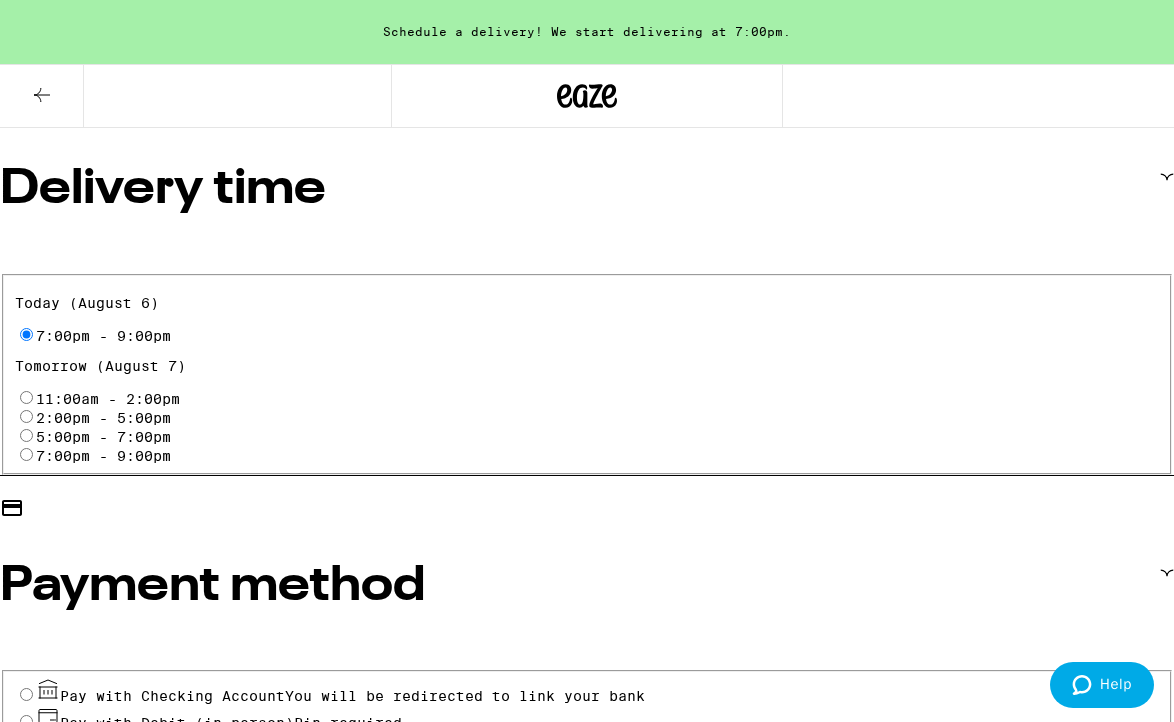 scroll, scrollTop: 727, scrollLeft: 0, axis: vertical 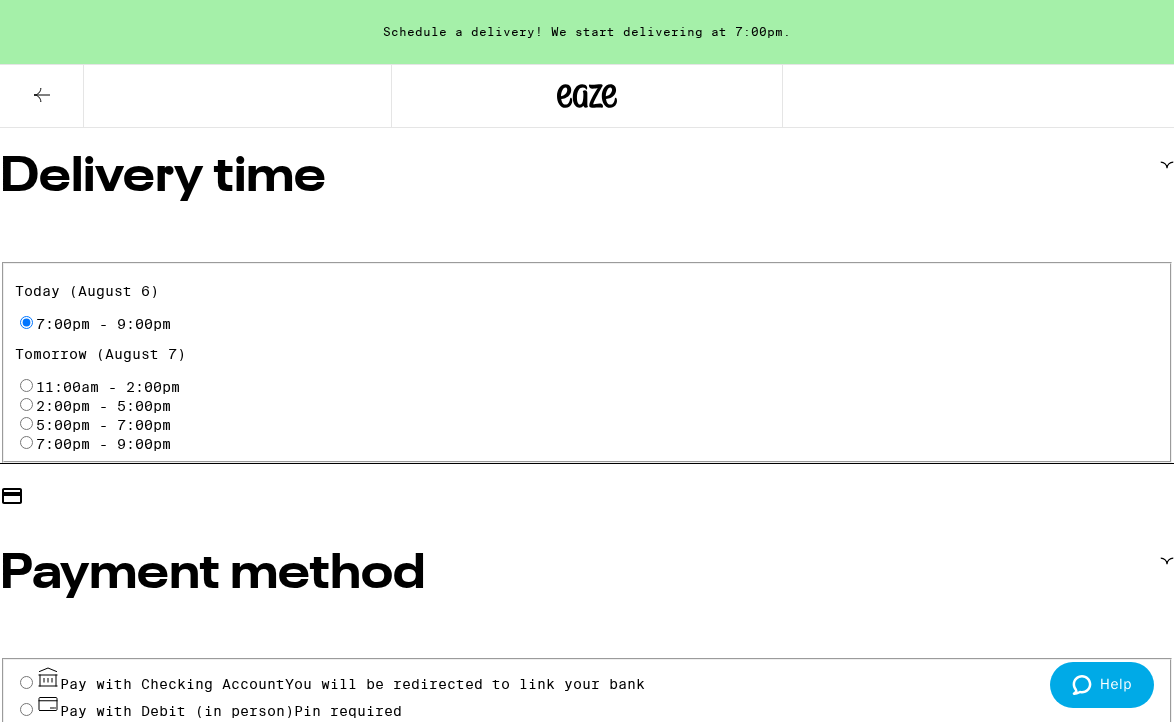 click on "Pay with Debit (in person)" at bounding box center (177, 711) 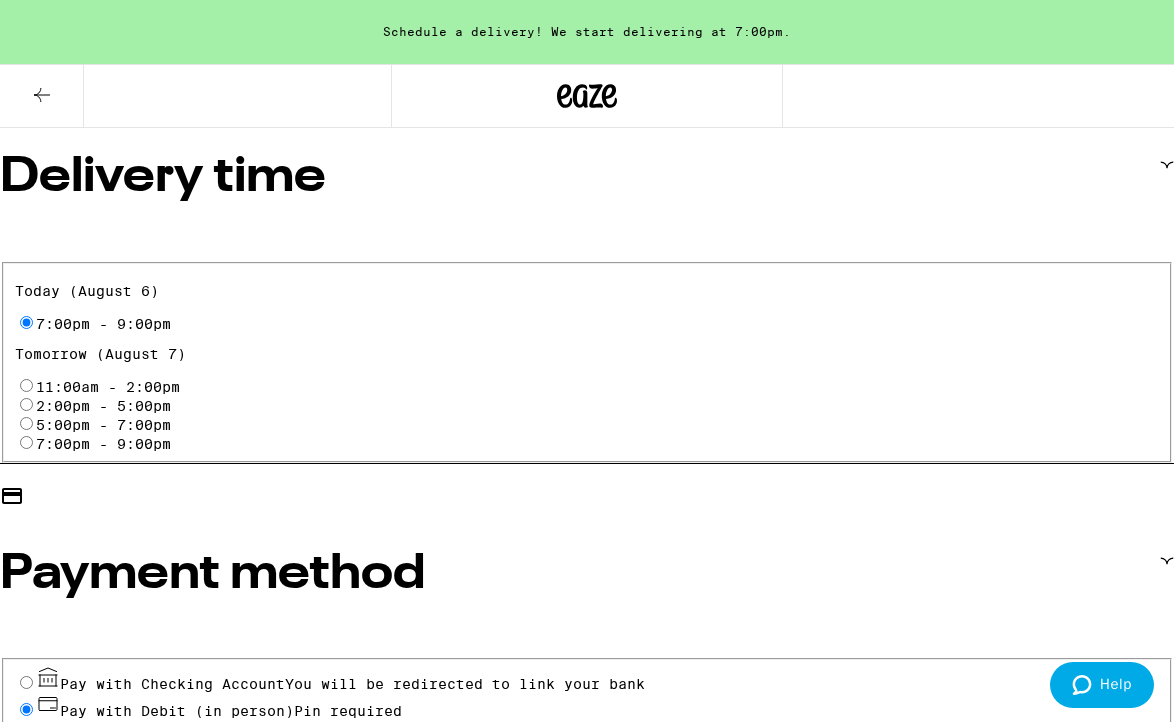 radio on "true" 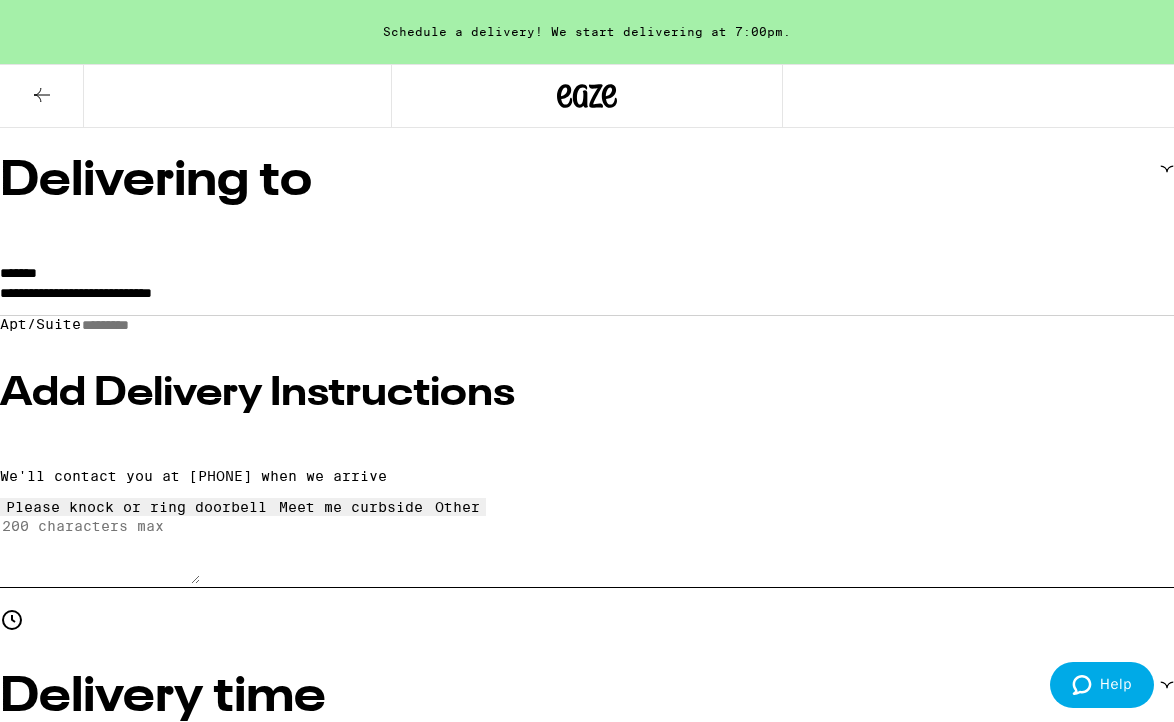 scroll, scrollTop: 0, scrollLeft: 0, axis: both 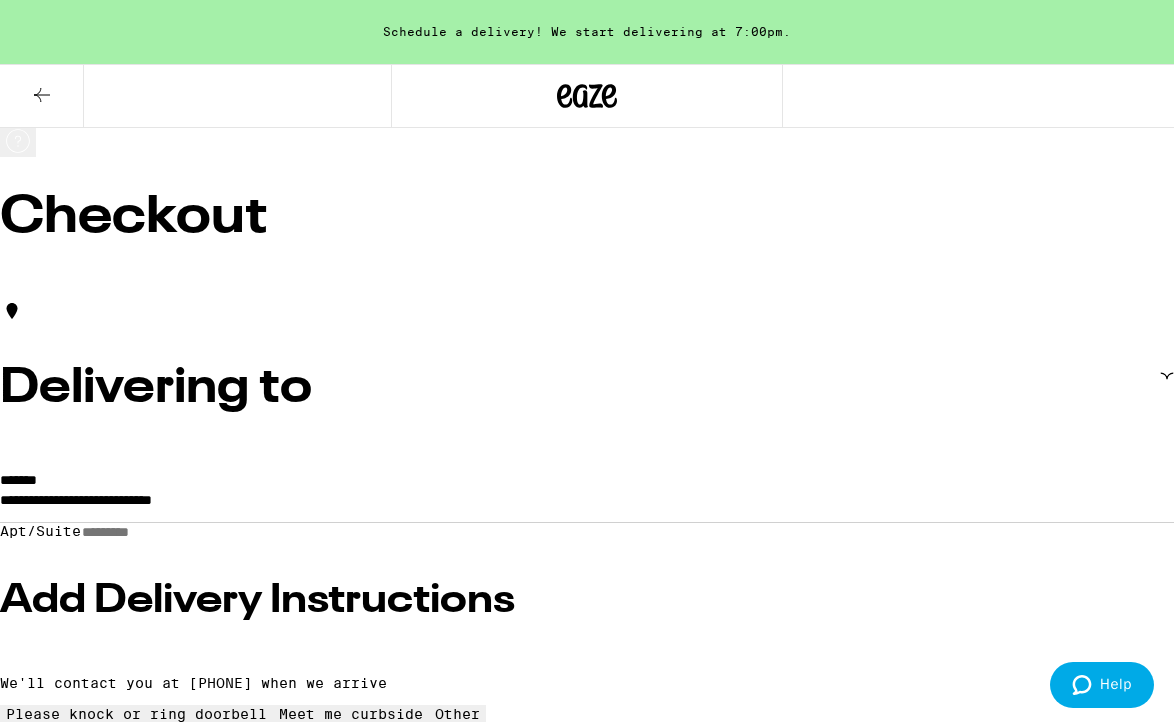 click on "$ 5" at bounding box center [587, 2224] 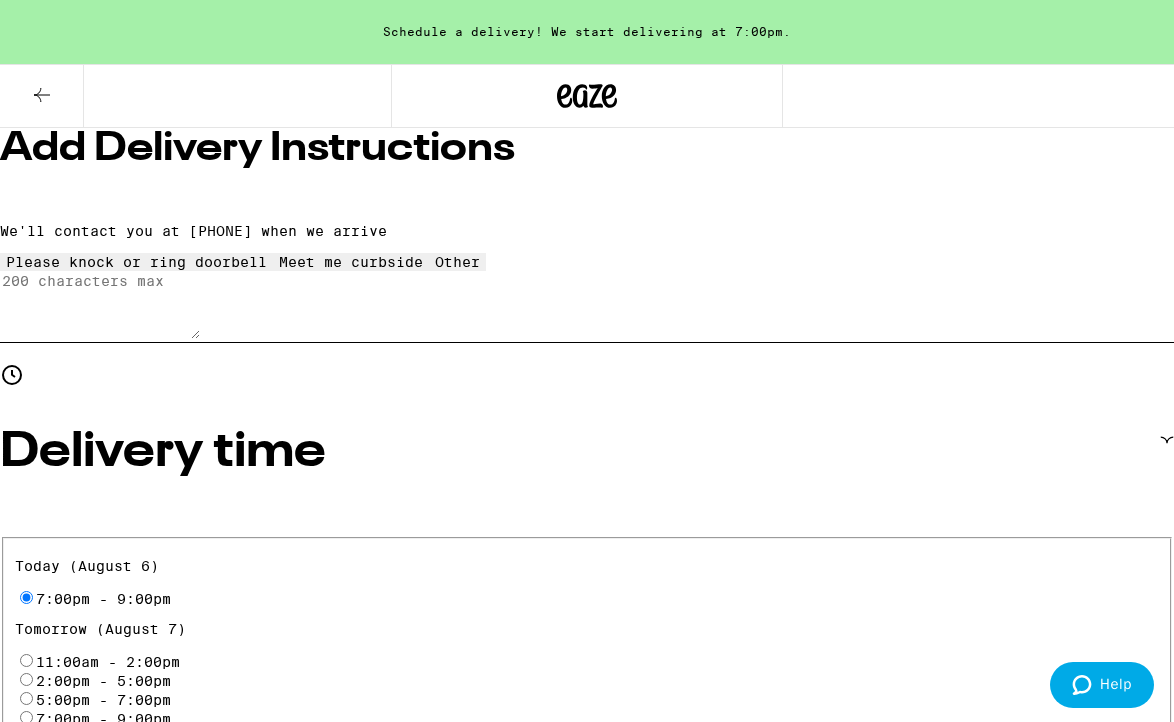 scroll, scrollTop: 467, scrollLeft: 0, axis: vertical 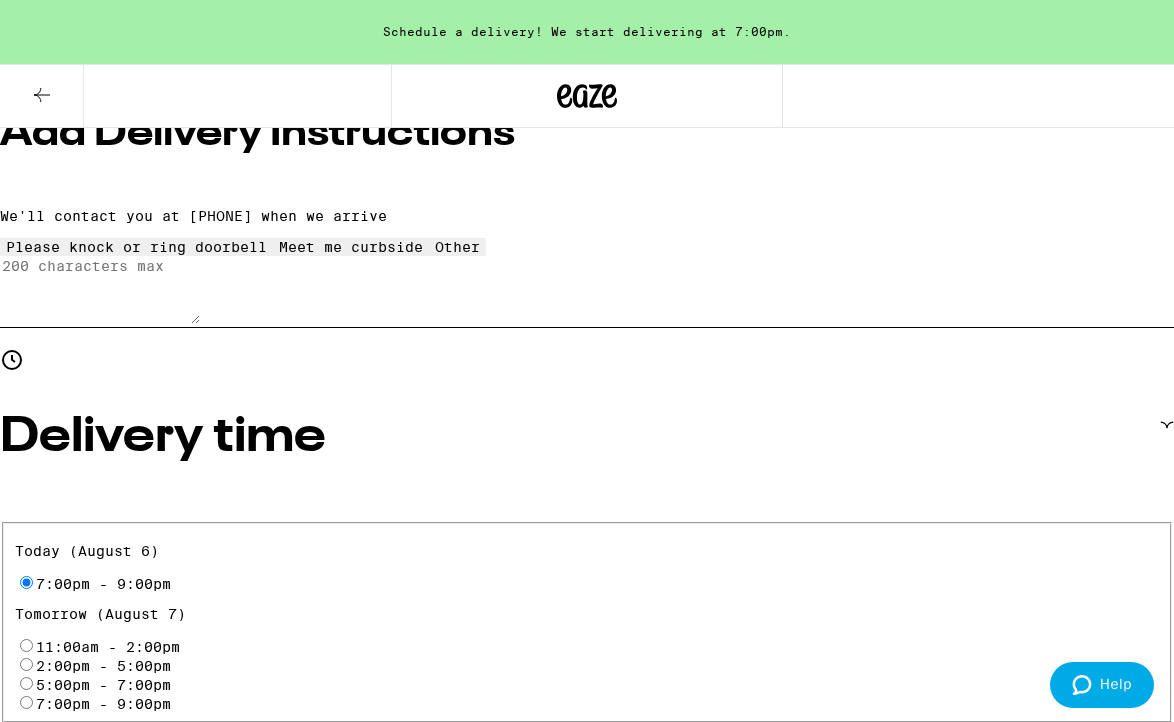 click on "Place Order" at bounding box center (55, 1947) 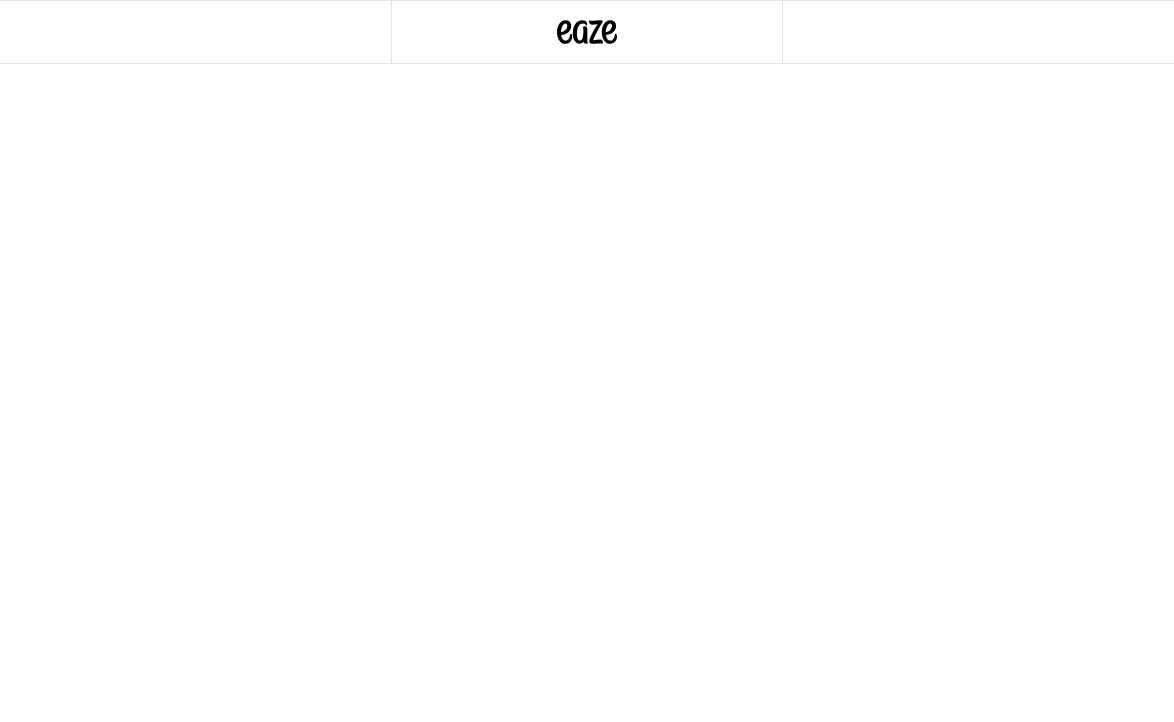 scroll, scrollTop: 0, scrollLeft: 0, axis: both 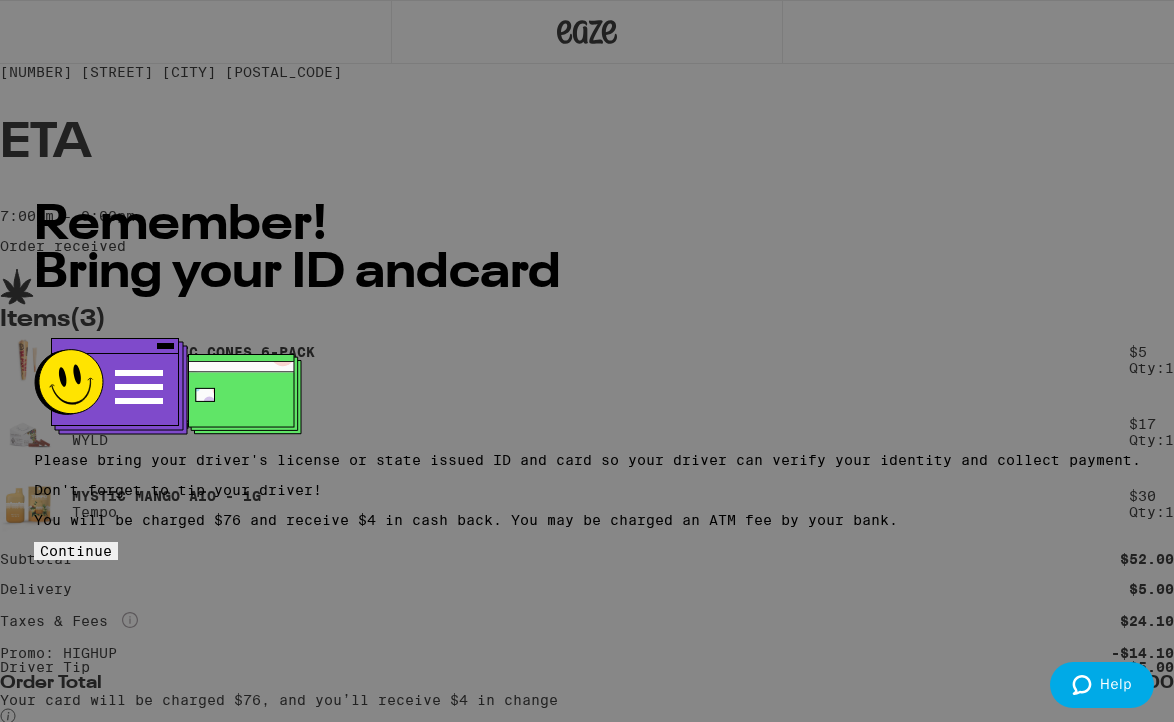 click on "Remember! Bring your ID and card Please bring your driver's license or state issued ID and card so your driver can verify your identity and collect payment. Don't forget to tip your driver! You will be charged $[PRICE] and receive $[CASH_BACK] in cash back. You may be charged an ATM fee by your bank. Continue" at bounding box center [587, 361] 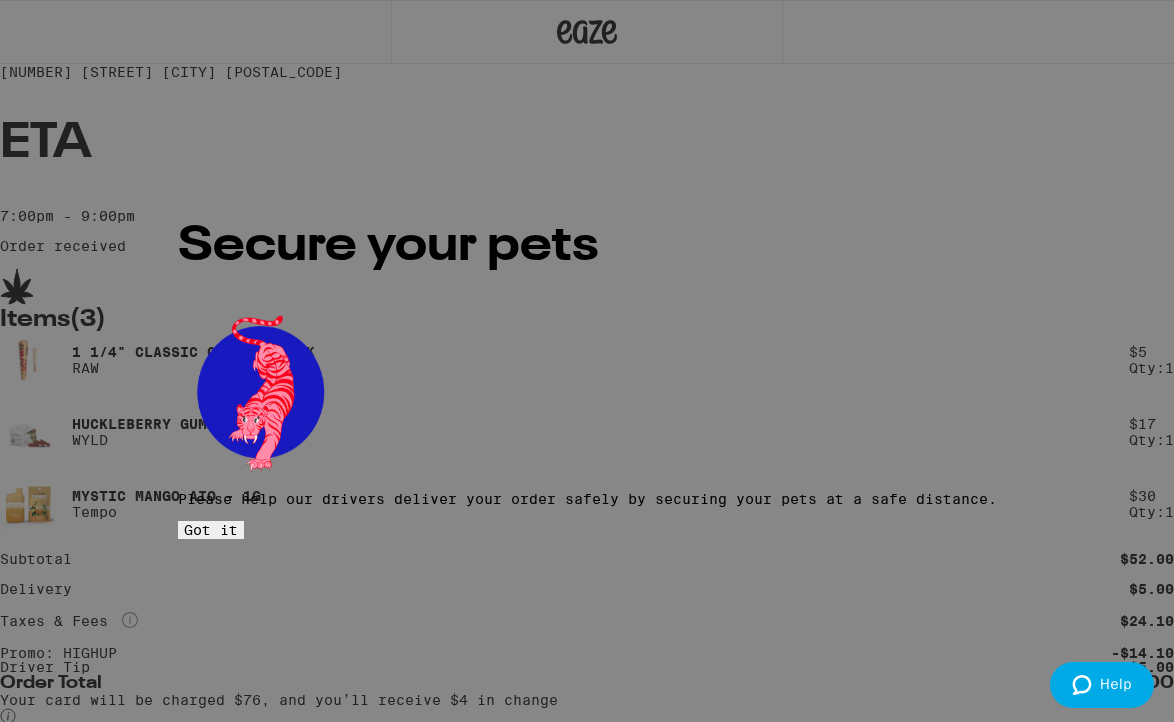 click on "Got it" at bounding box center (211, 530) 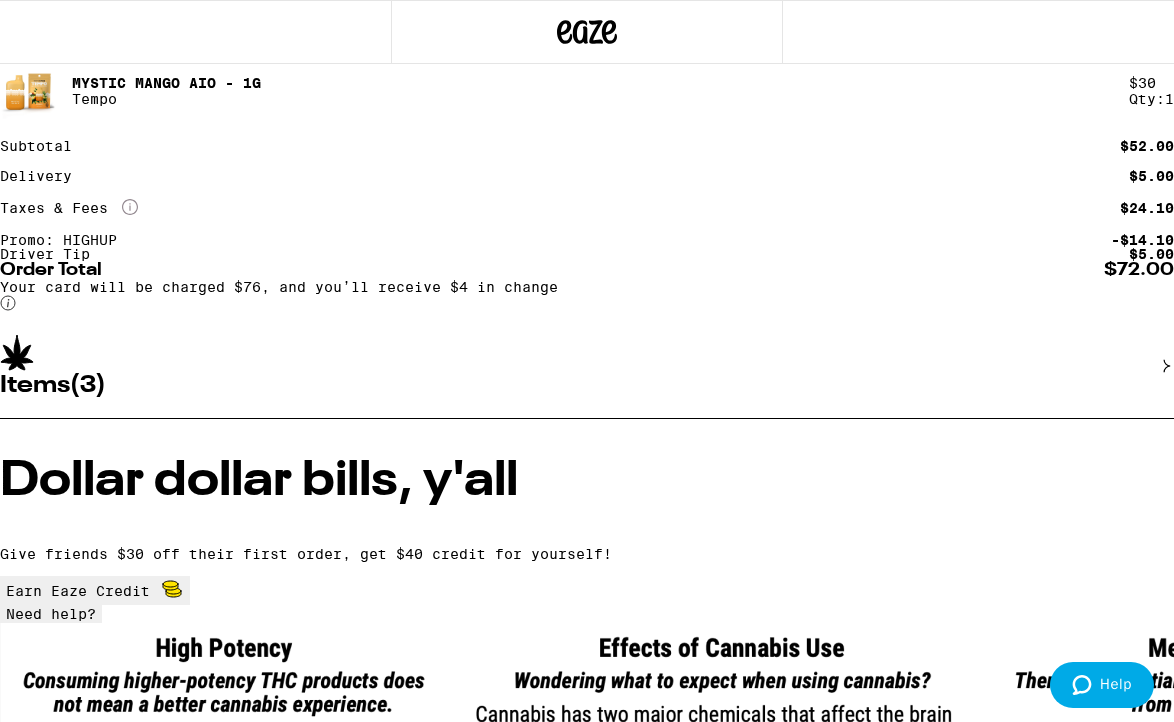 scroll, scrollTop: 423, scrollLeft: 0, axis: vertical 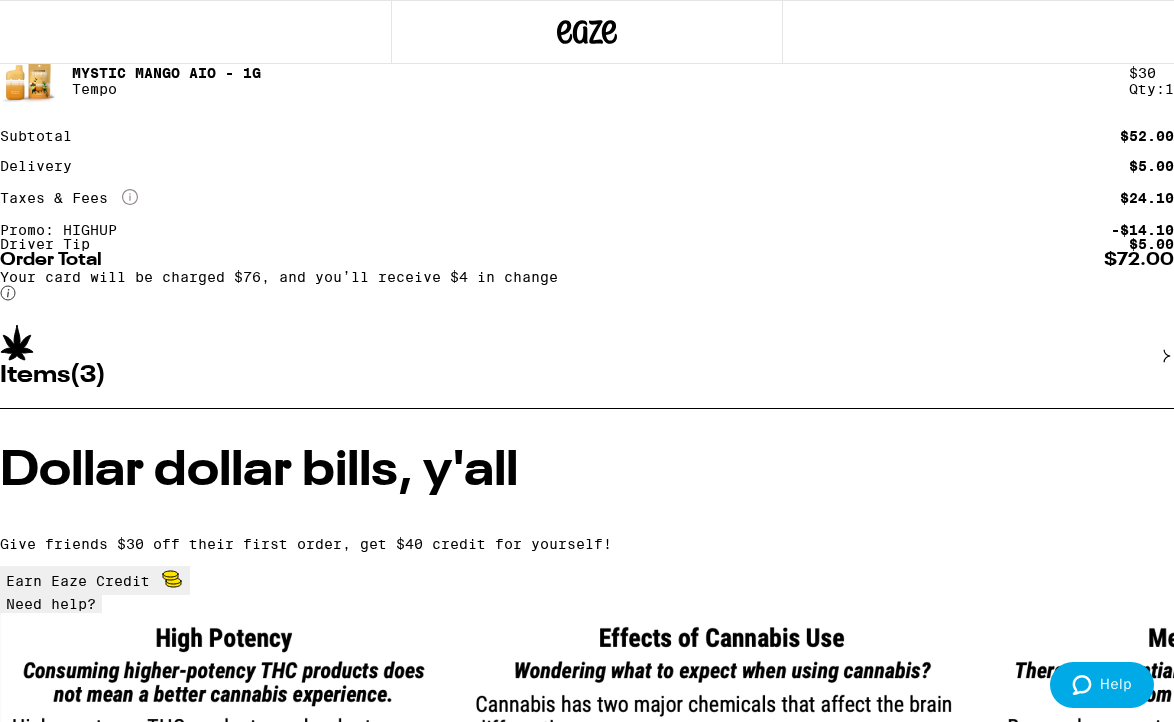 click on "Earn Eaze Credit" at bounding box center (78, 581) 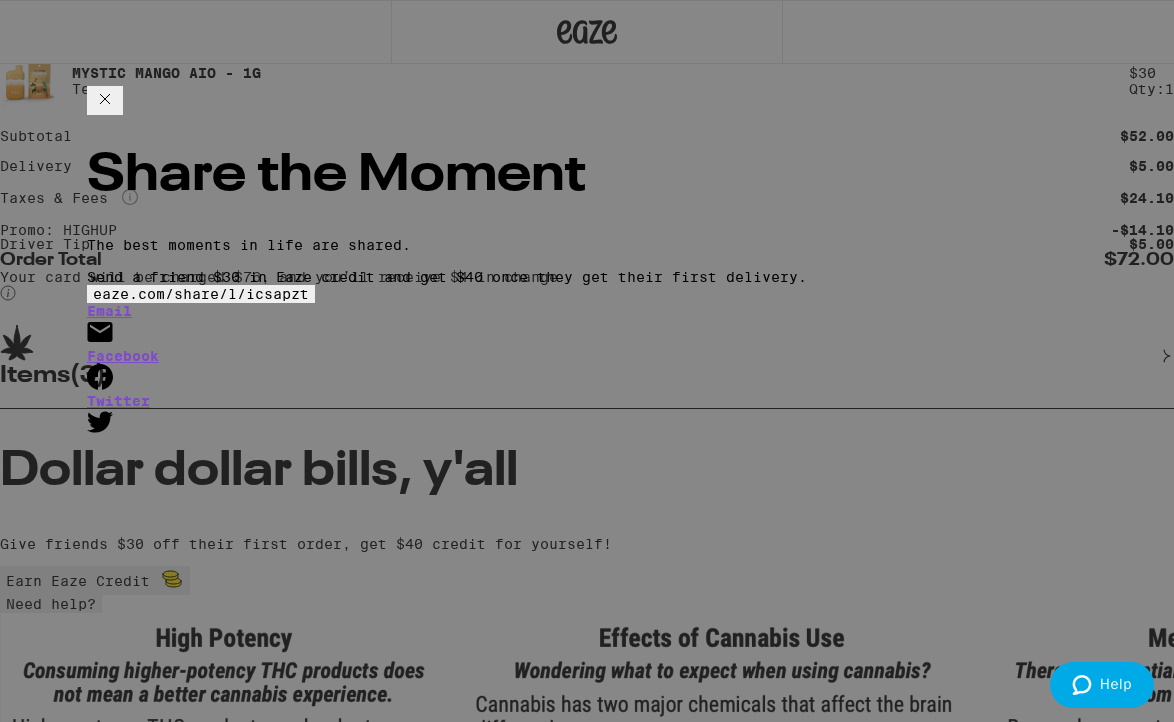 click on "eaze.com/share/l /" at bounding box center (169, 294) 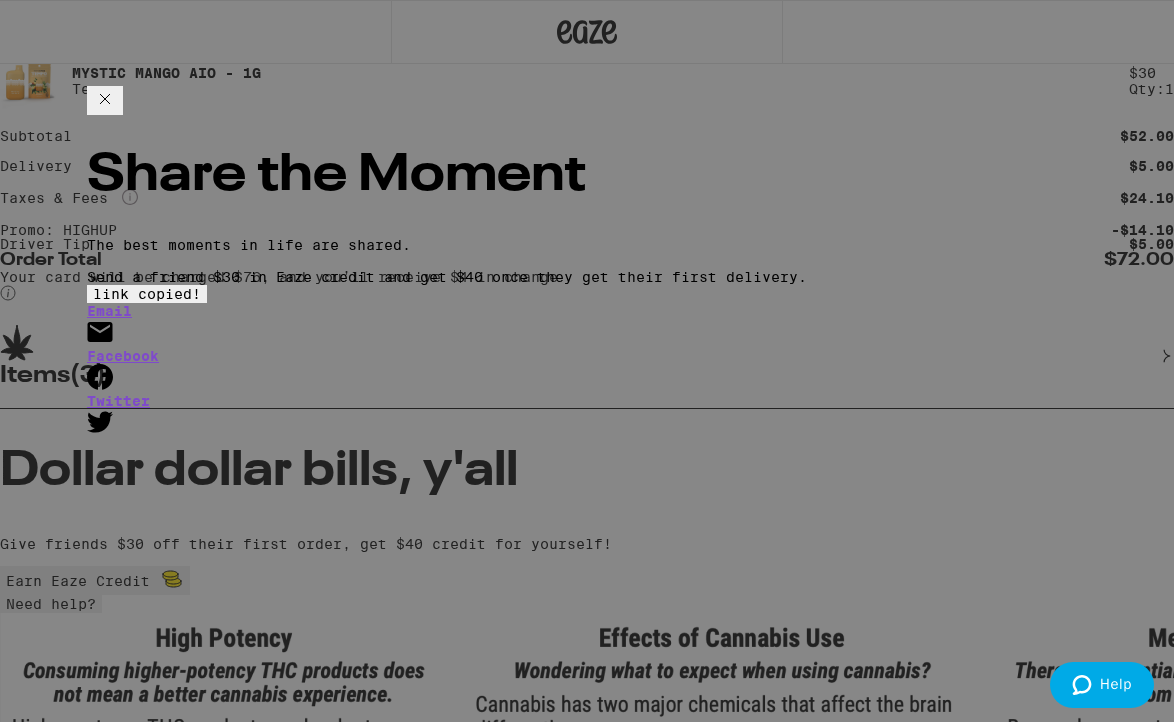click on "link copied!" at bounding box center [147, 294] 